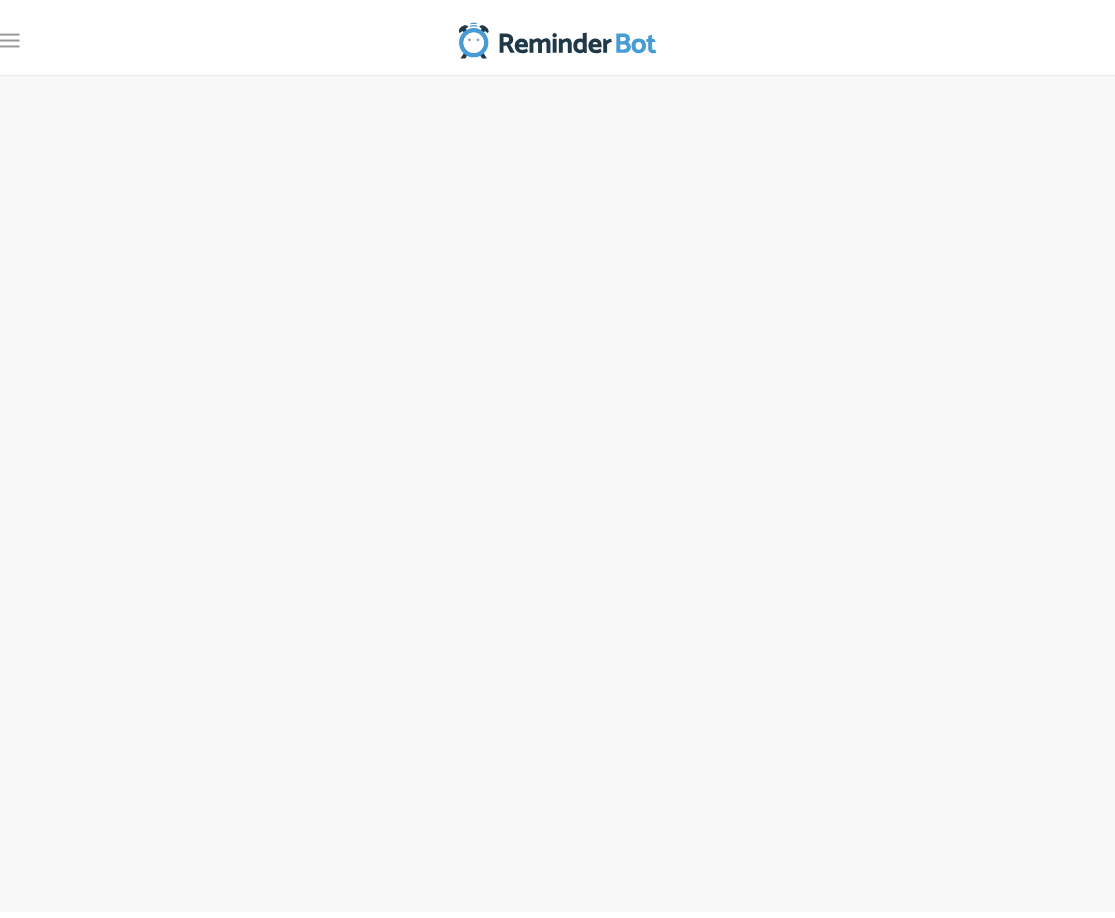 scroll, scrollTop: 0, scrollLeft: 0, axis: both 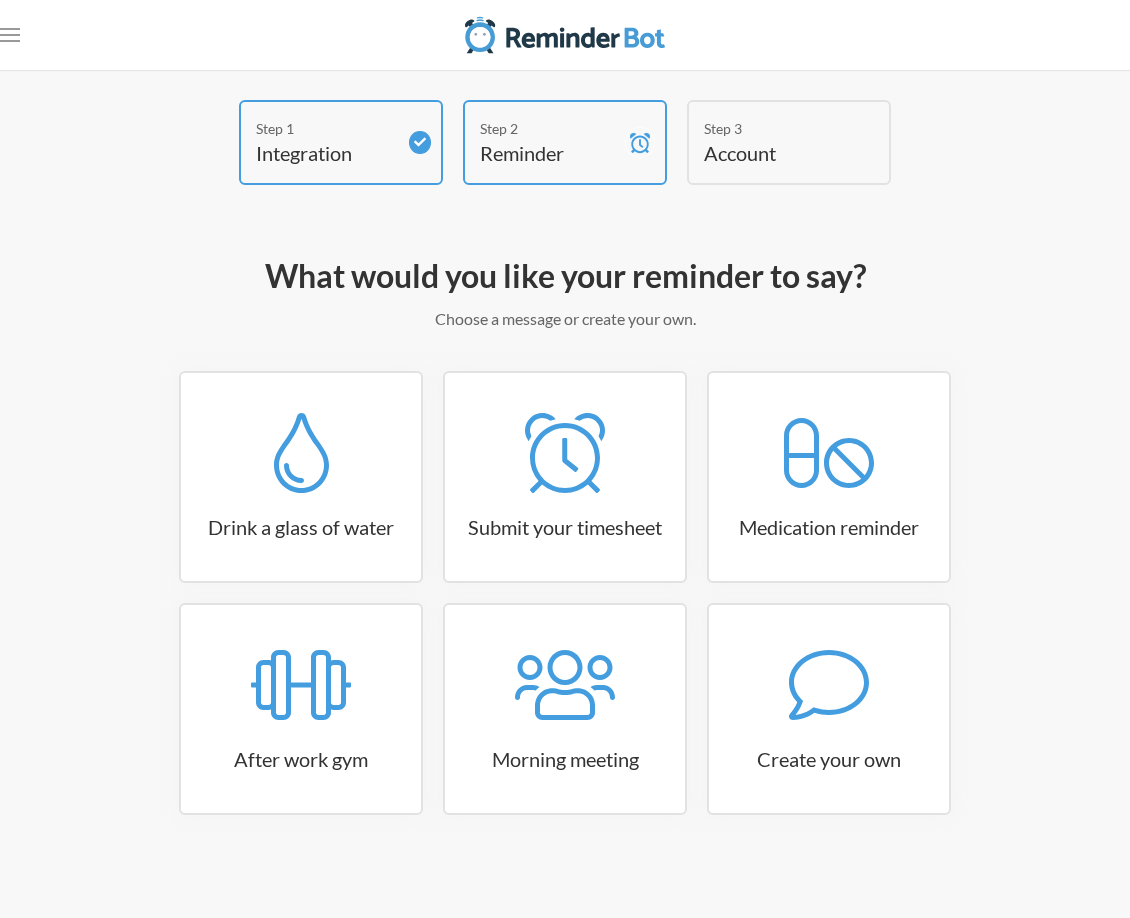 click on "Drink a glass of water Submit your timesheet Medication reminder After work gym Morning meeting Create your own" at bounding box center (565, 603) 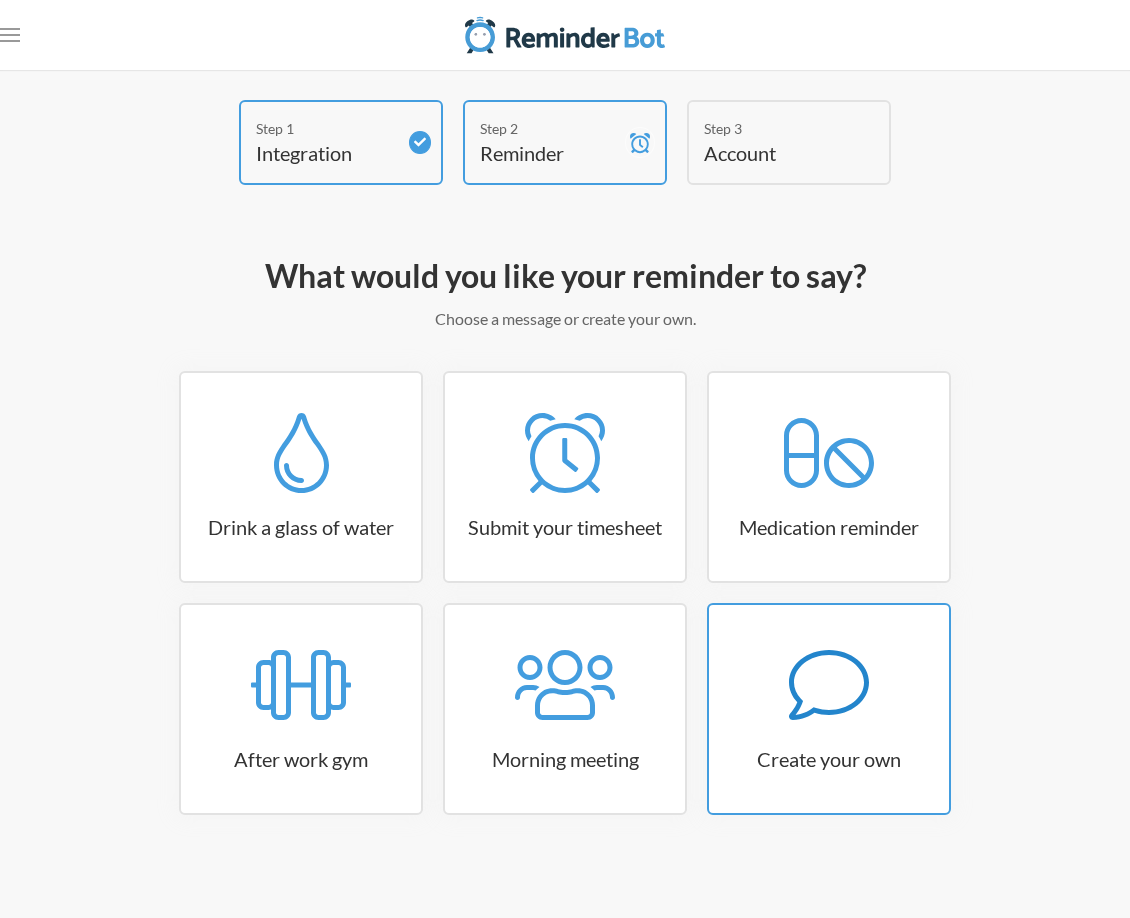 click 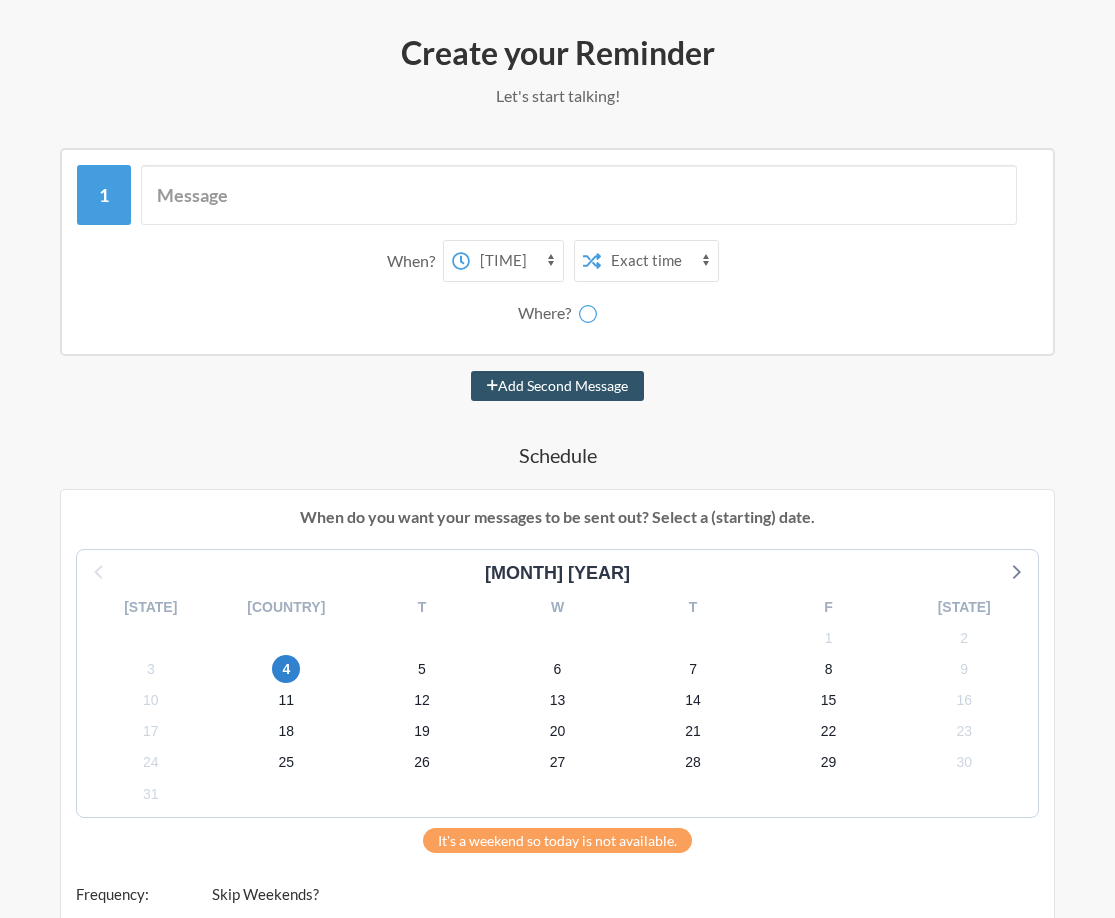 scroll, scrollTop: 0, scrollLeft: 0, axis: both 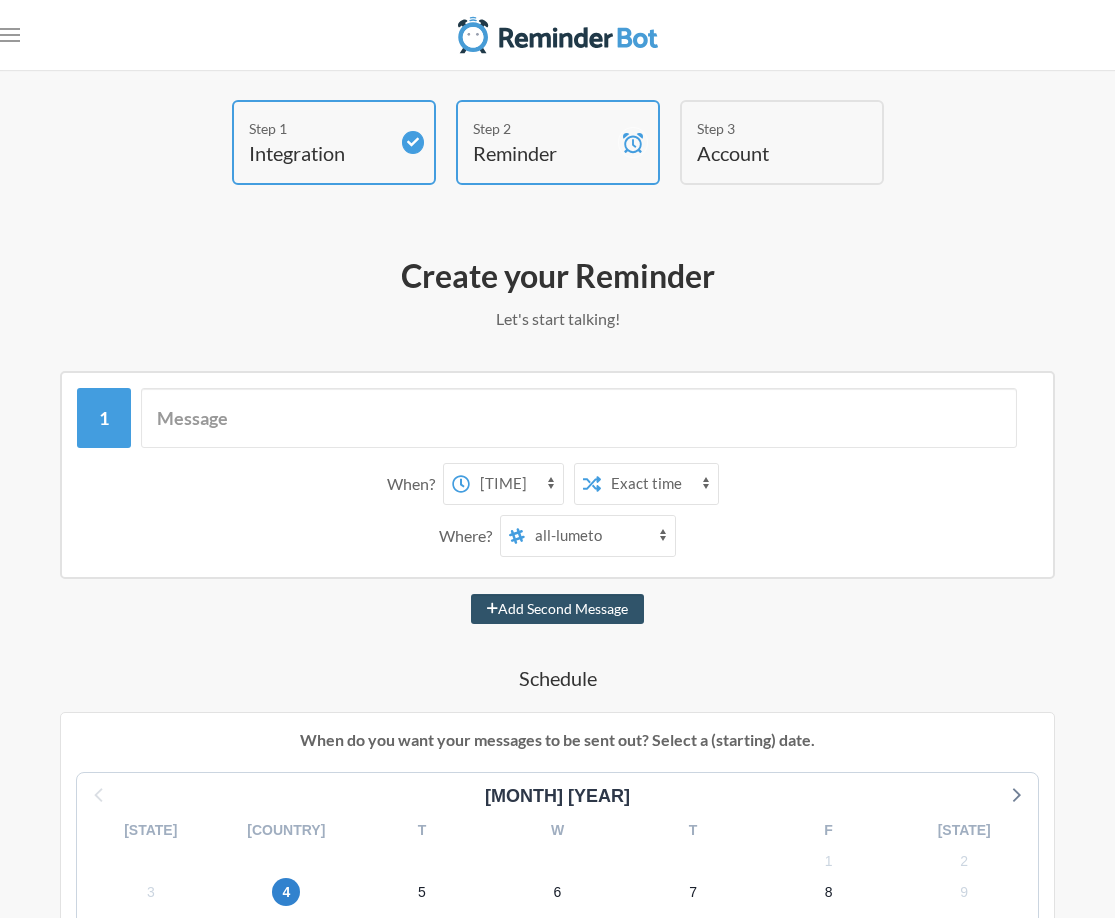 click on "Step 2" at bounding box center [543, 128] 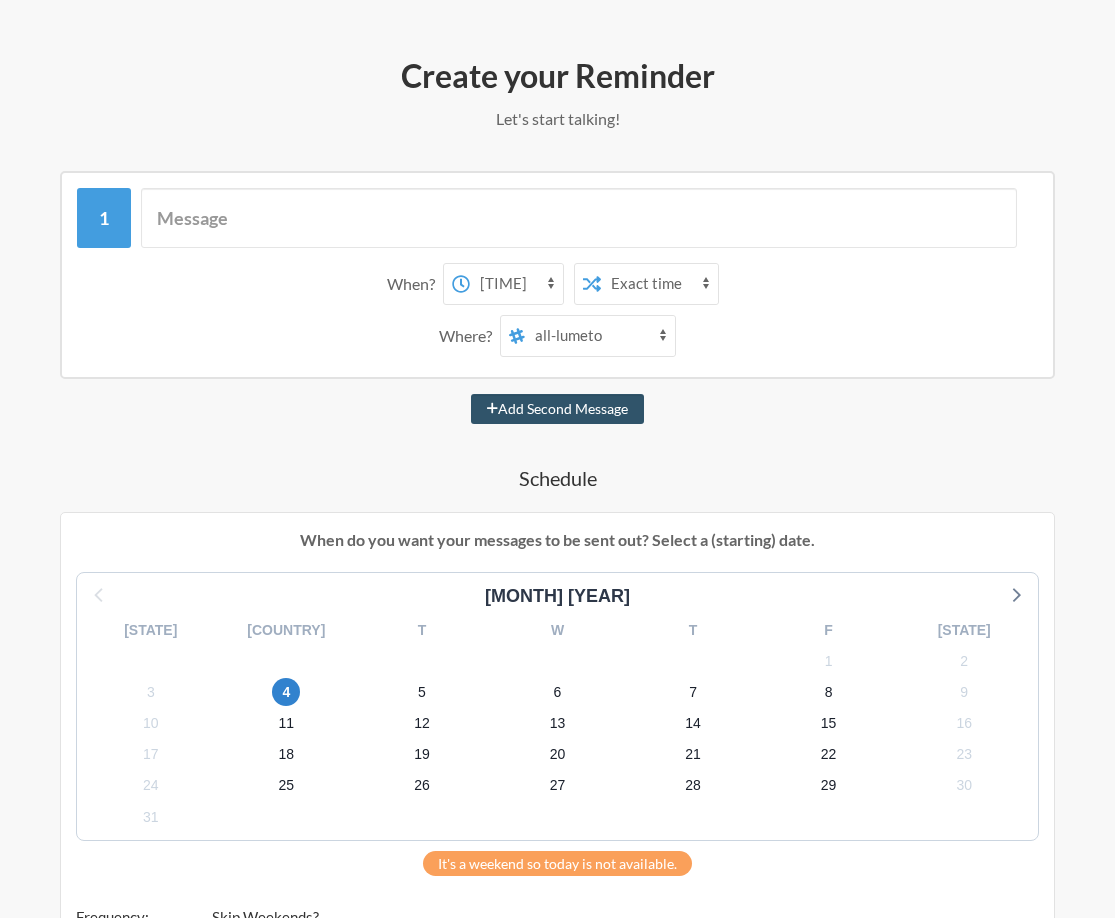 click on "Exact time Random time" at bounding box center (659, 284) 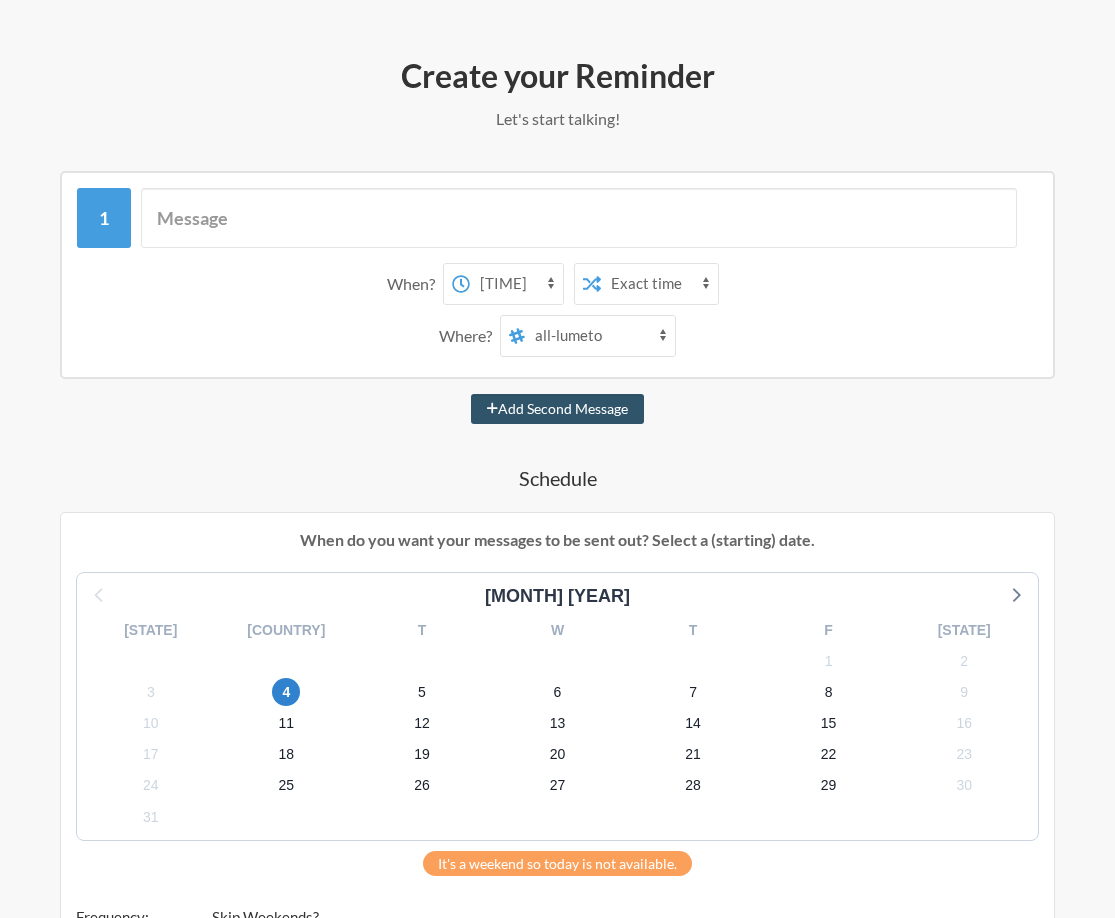 click on "all-lumeto social broken-earth darkslope dead-plants ext_babble_bop framework gaming general kudos l_60-bloodproduct-management l_ai_insights l_caf-demo_jan2025 l_cansim-nait-onsite l_character_spike l_design-research-reports l_dev l_fed_dev_regional_ai l_george-mason-onboarding l_involve_xr_healthcare l_ised-ai-application l_italian-support l_jefferson-onboarding l_jenkins-notifications l_nbcc-onboarding l_p_character_pipeline l_p_involve_xr_art l_p_involve_xr_qa l_p_involvexr_healthcare_buildreviews l_p_laurentian_prototype l_p_pulse_external l_s_dev_ops l_s_lumeto l_sales_marketing_team l_sc-fine-tuning l_sdl-reporting l_sentry_notifications llama_campaign lumeto-marketing megan_darkslope_fhs p-bogey-ogres p_dinohab_design p_dinohab_dev p_dinohab_general p_dinohab_qa p_dinohab_ticketrequest p_legoninjago_art p_legoninjago_design p_legoninjago_dev p_legoninjago_general p_legoninjago_leads p_legoninjago_qa p_megan_asset-handoffs p_megan_audio p_megan_audio_dev p_megan_general p_mocap_tests p_monsterbash_qa" at bounding box center (600, 336) 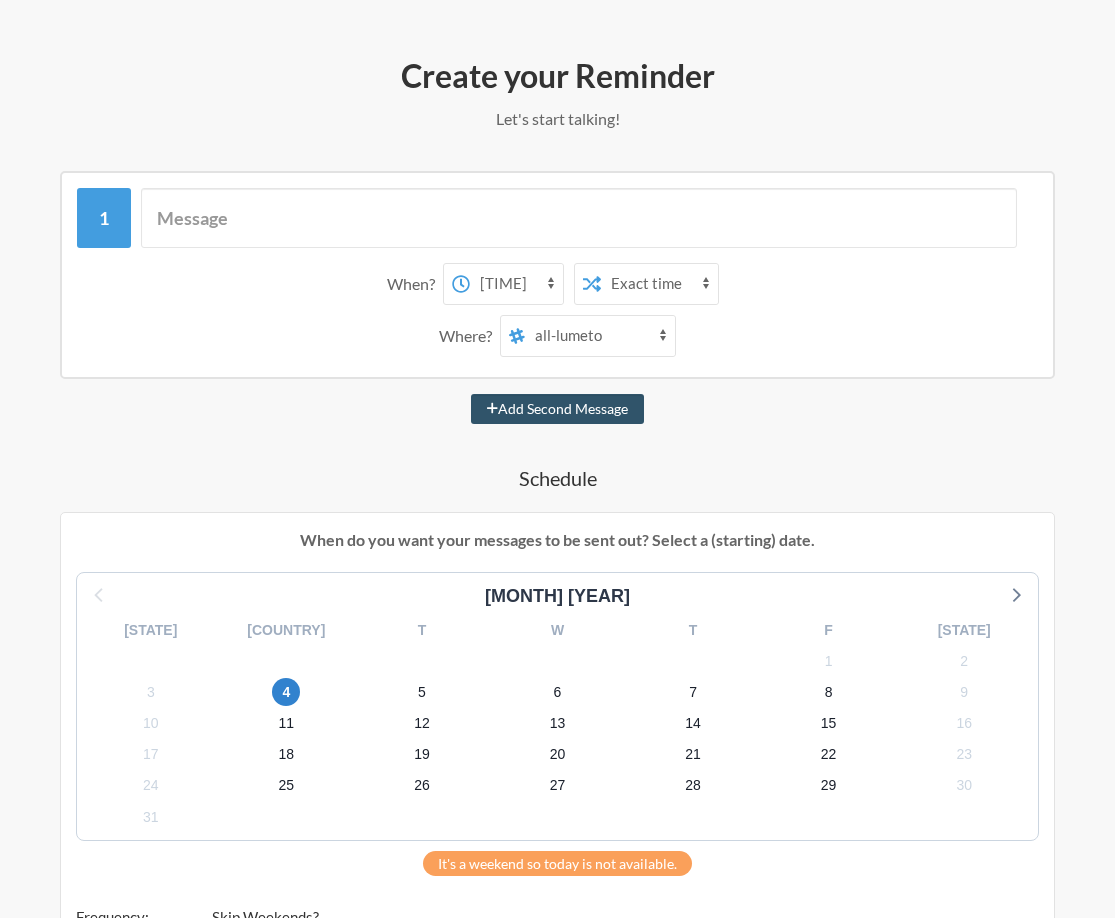 select on "[PRODUCT_CODE]" 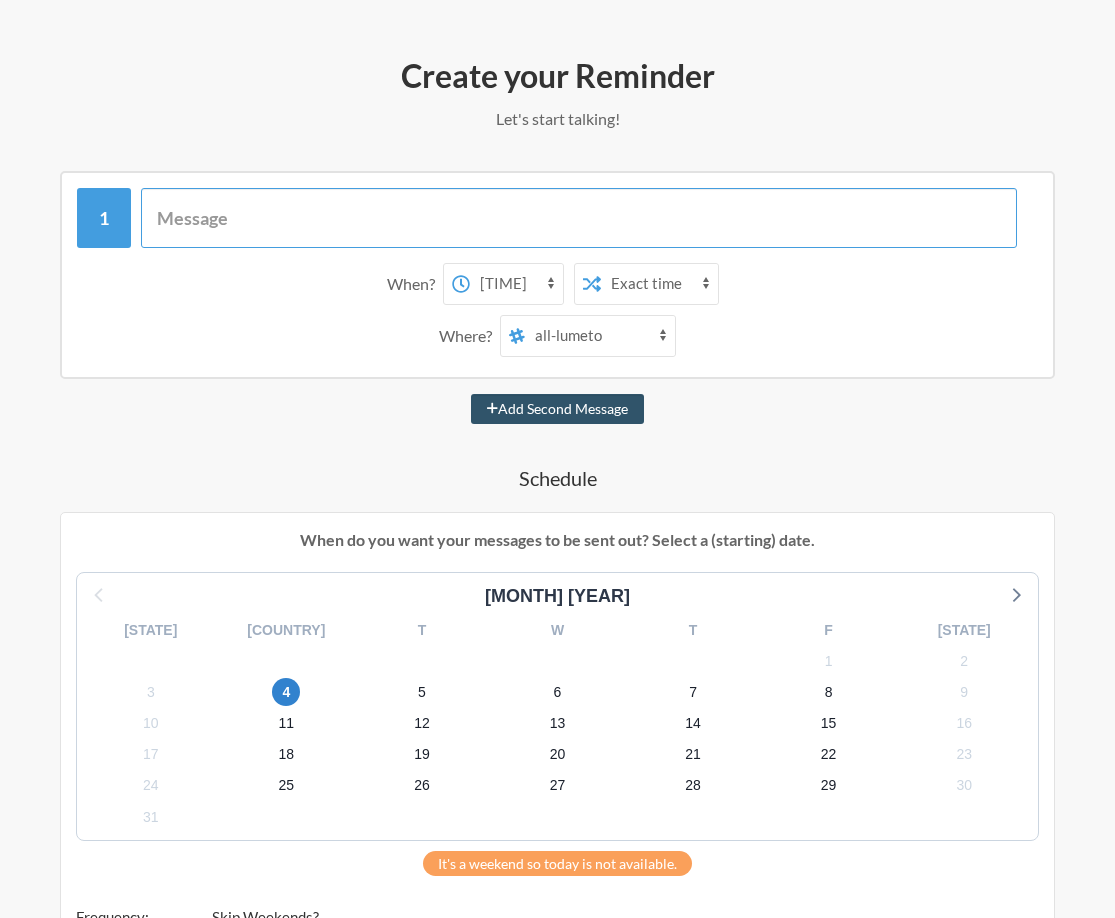 click at bounding box center (579, 218) 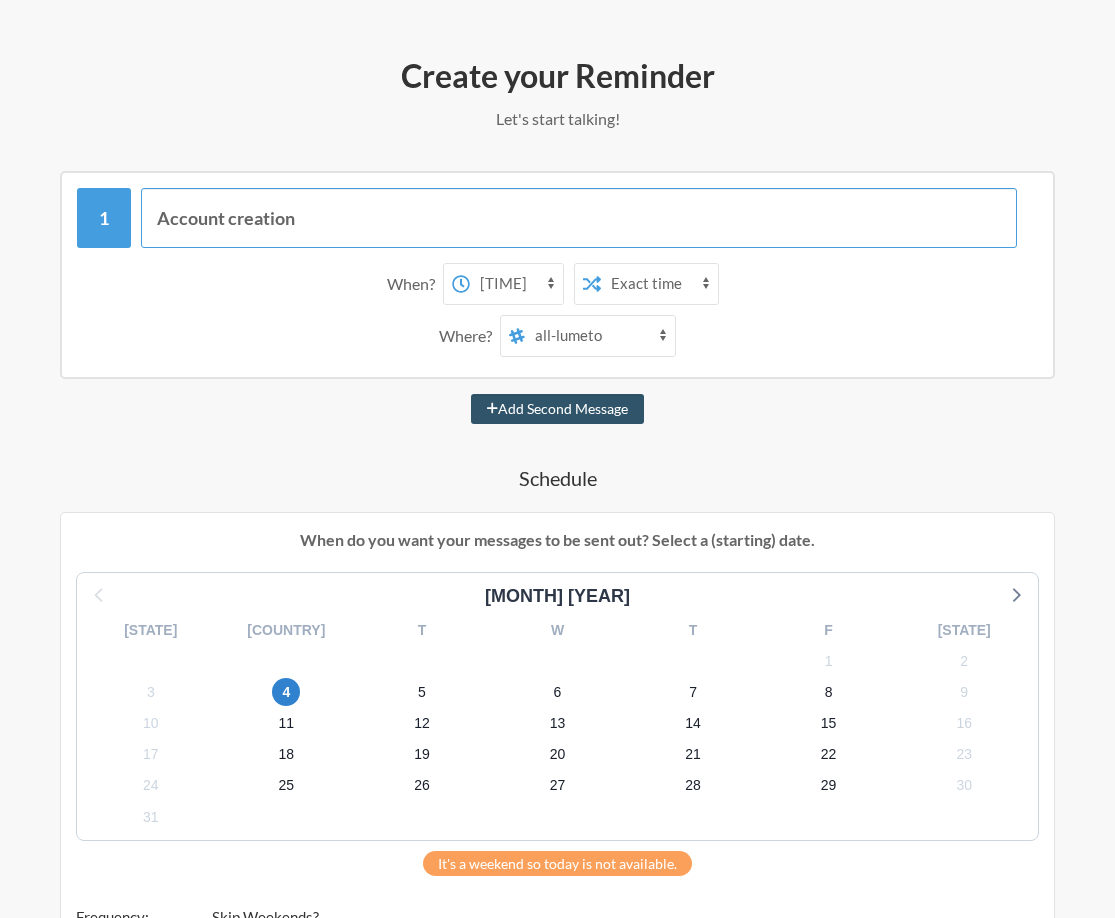 scroll, scrollTop: 400, scrollLeft: 0, axis: vertical 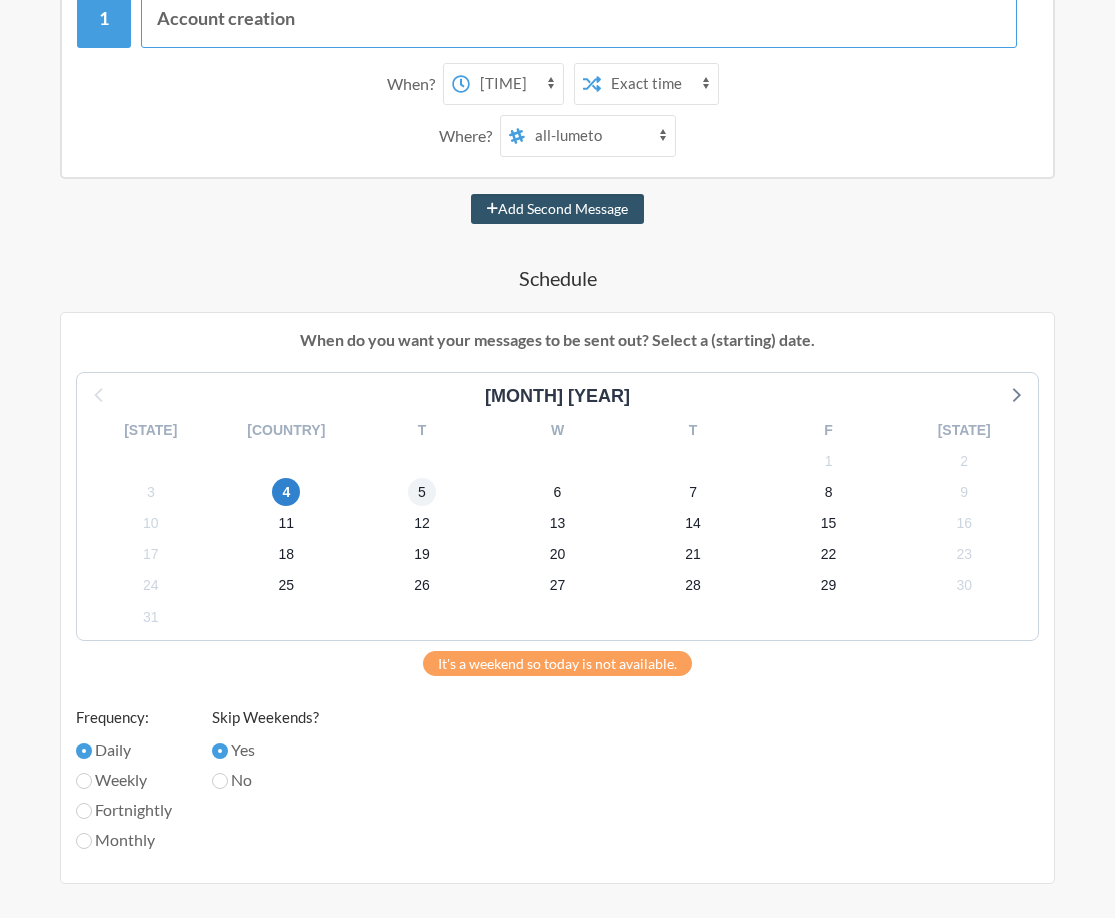 type on "Account creation" 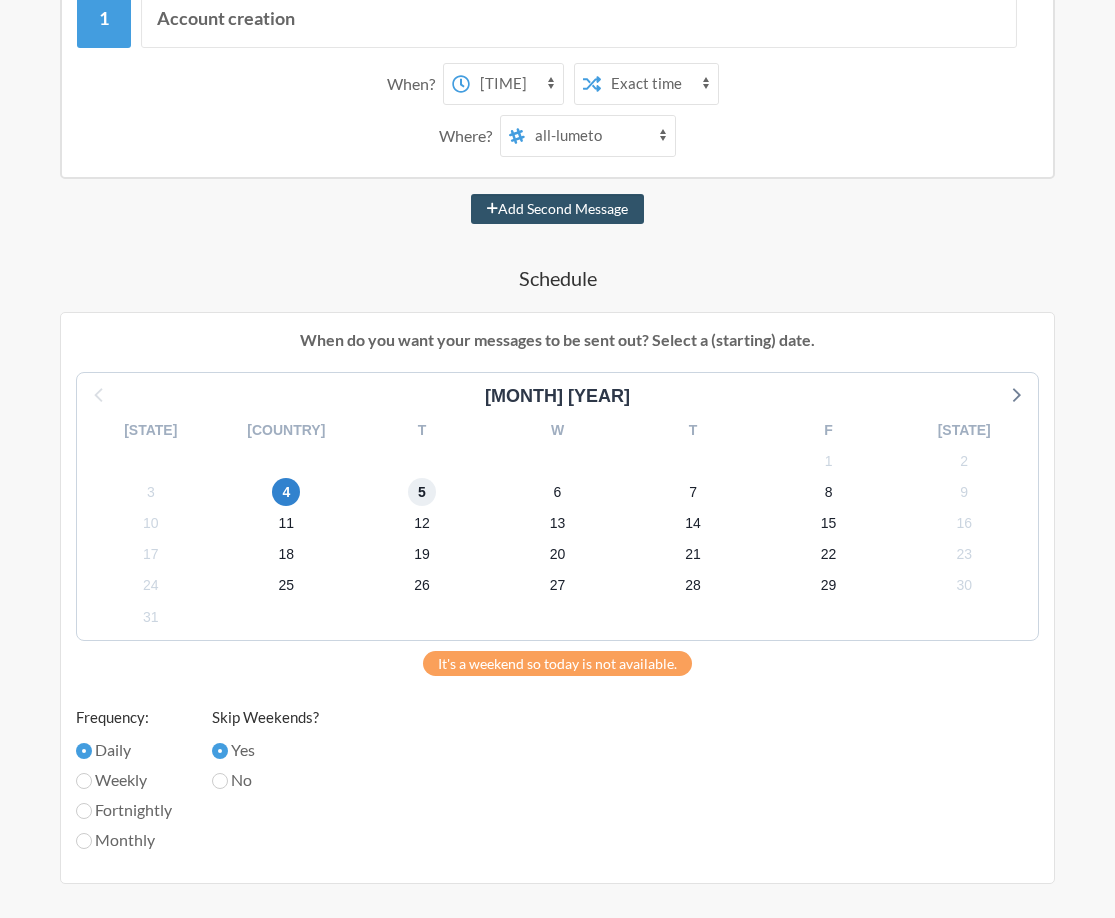 click on "5" at bounding box center (422, 492) 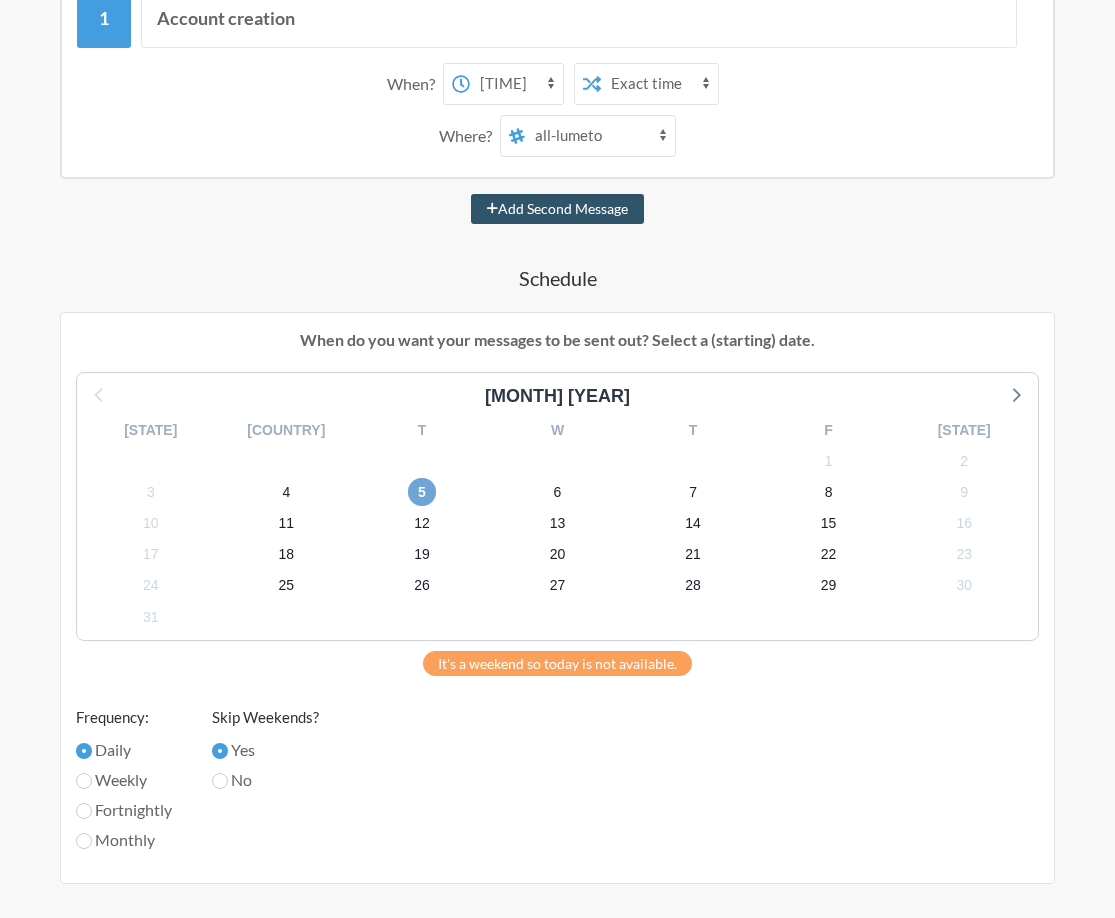 scroll, scrollTop: 700, scrollLeft: 0, axis: vertical 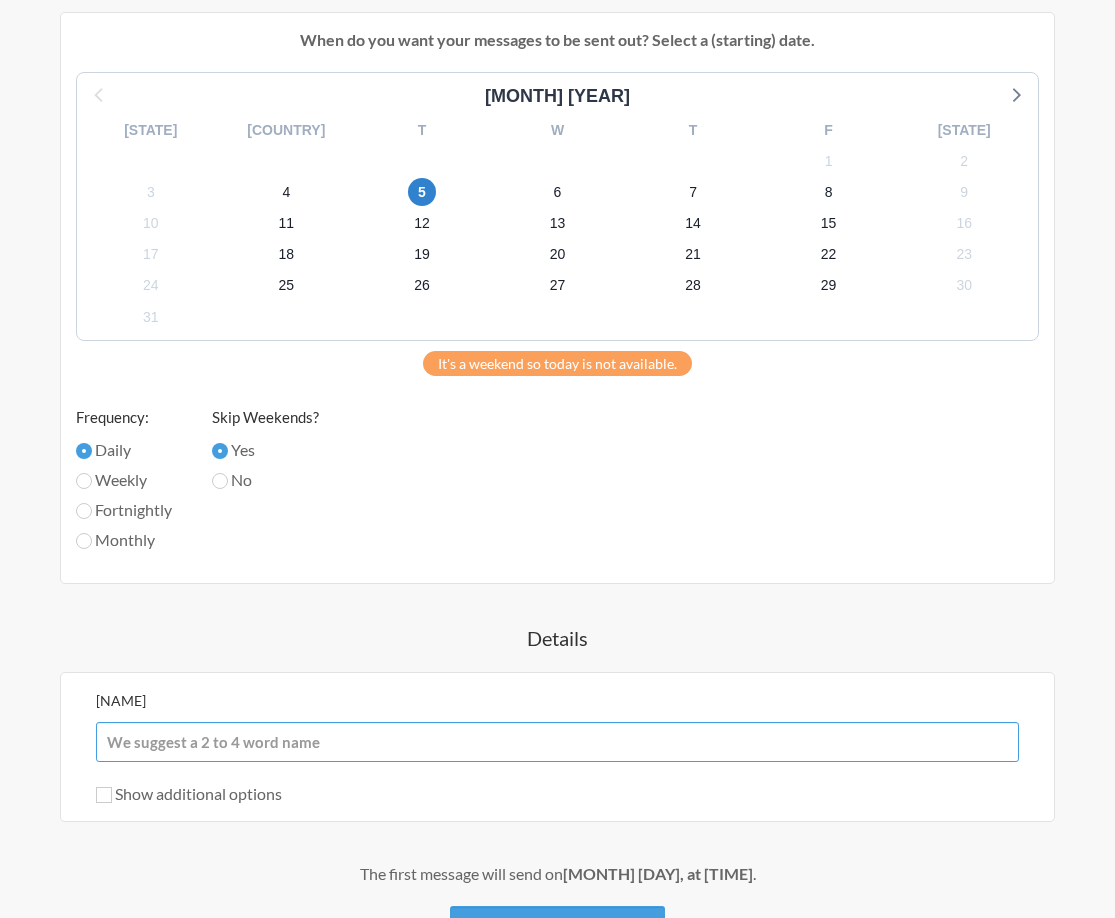 click on "[NAME]" at bounding box center (557, 742) 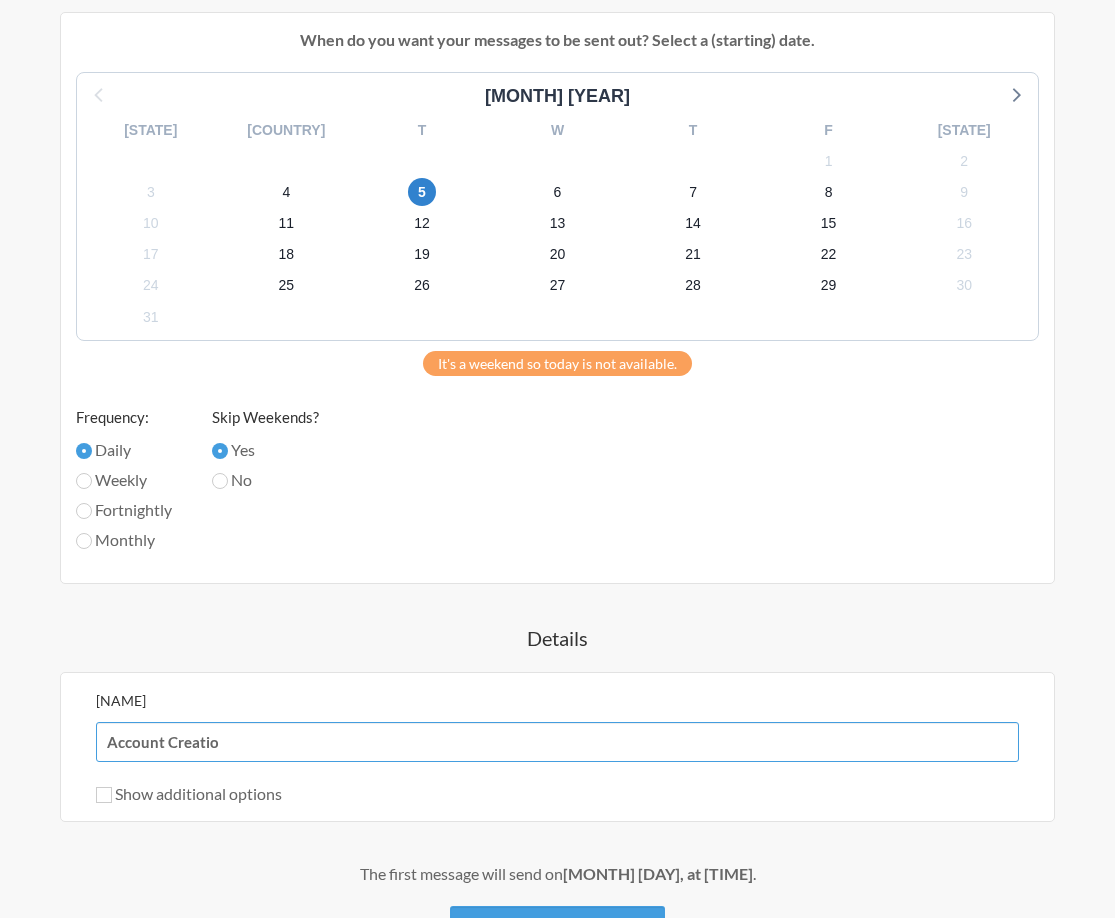 type on "Account Creation" 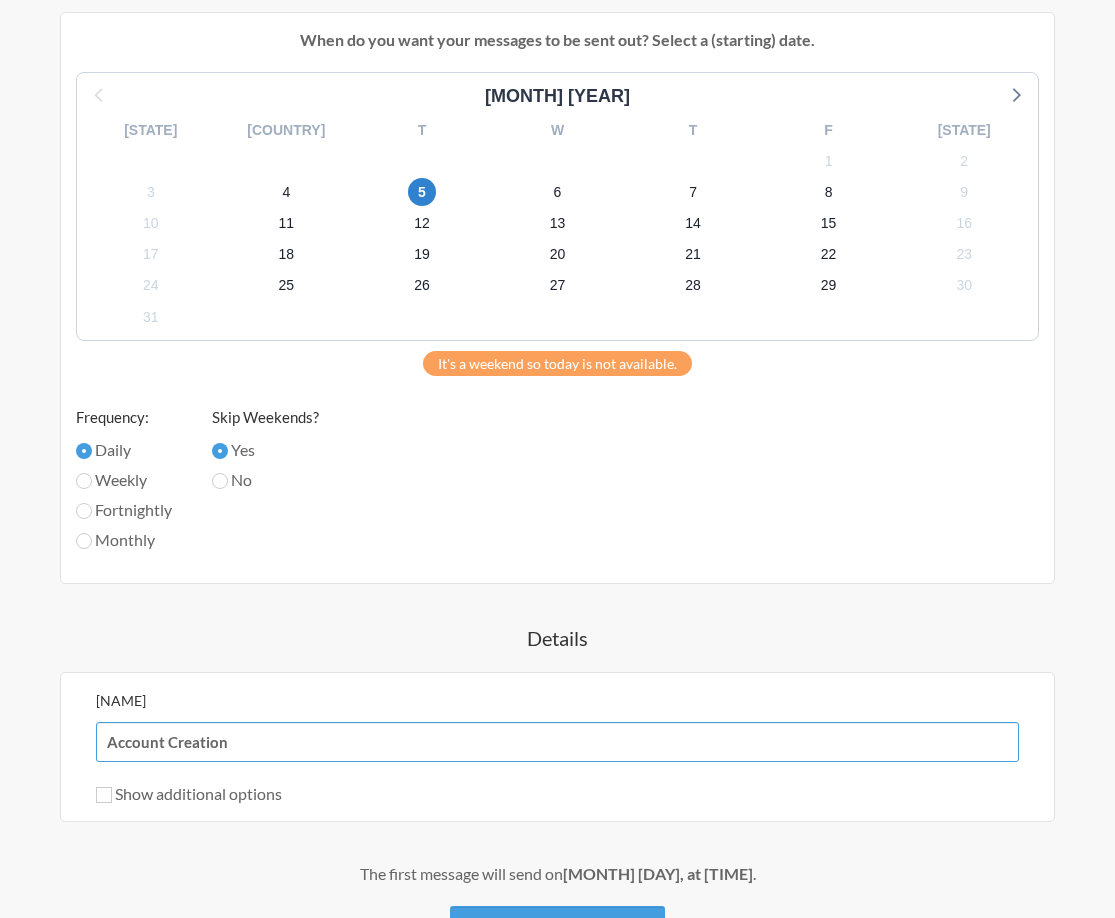 scroll, scrollTop: 823, scrollLeft: 0, axis: vertical 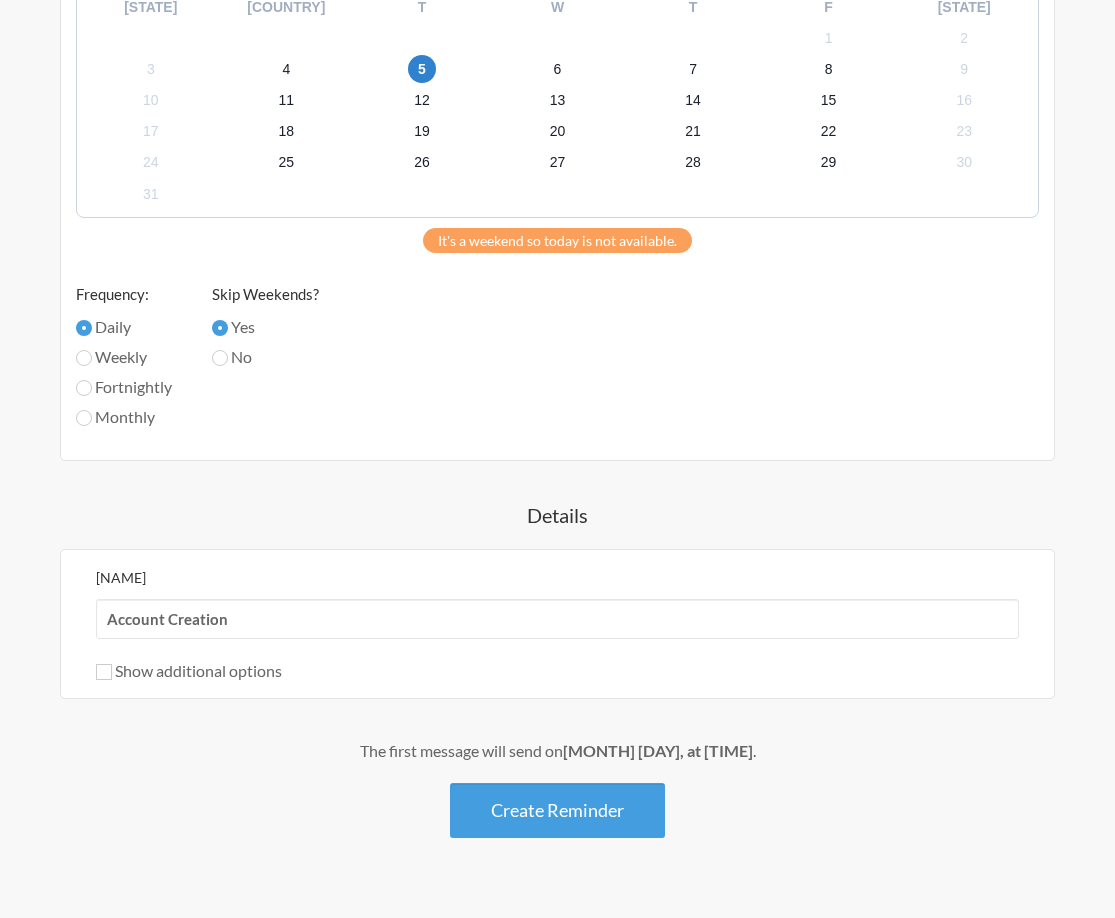 click on "Create Reminder" at bounding box center (557, 810) 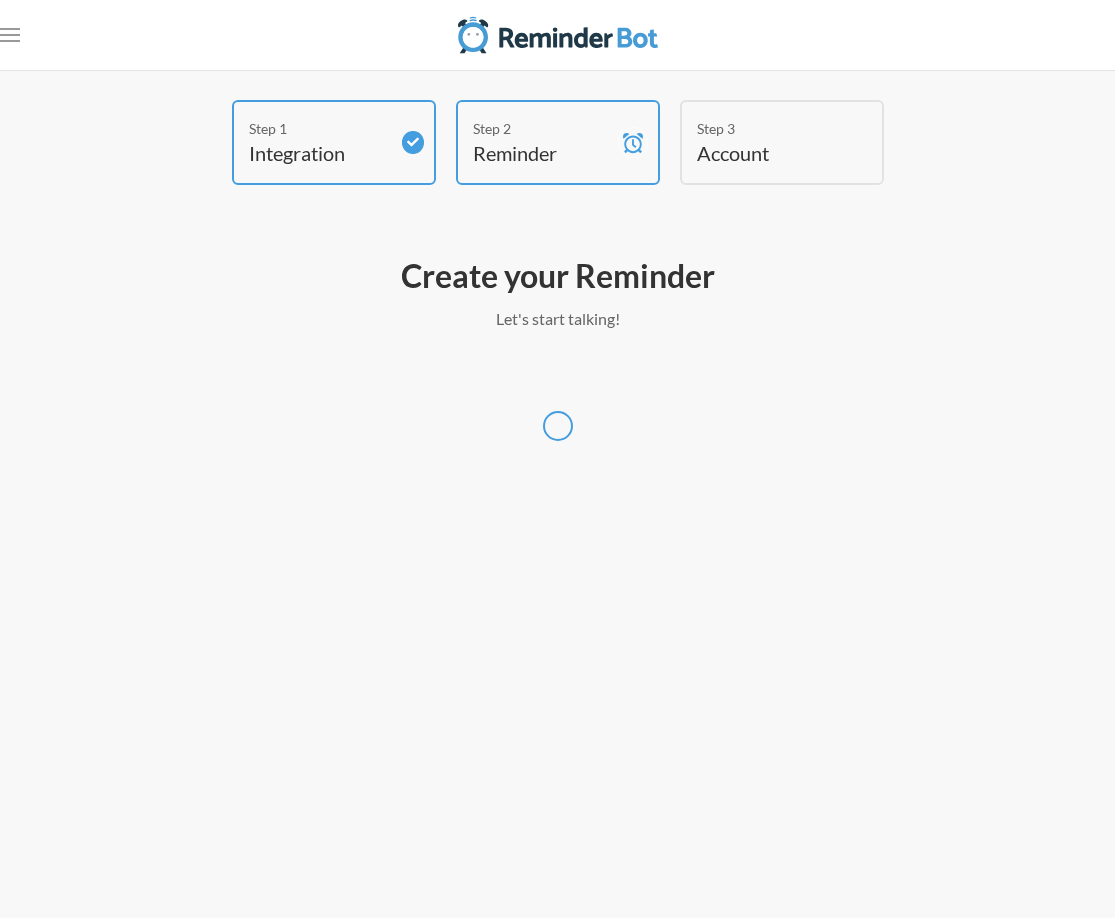 scroll, scrollTop: 0, scrollLeft: 0, axis: both 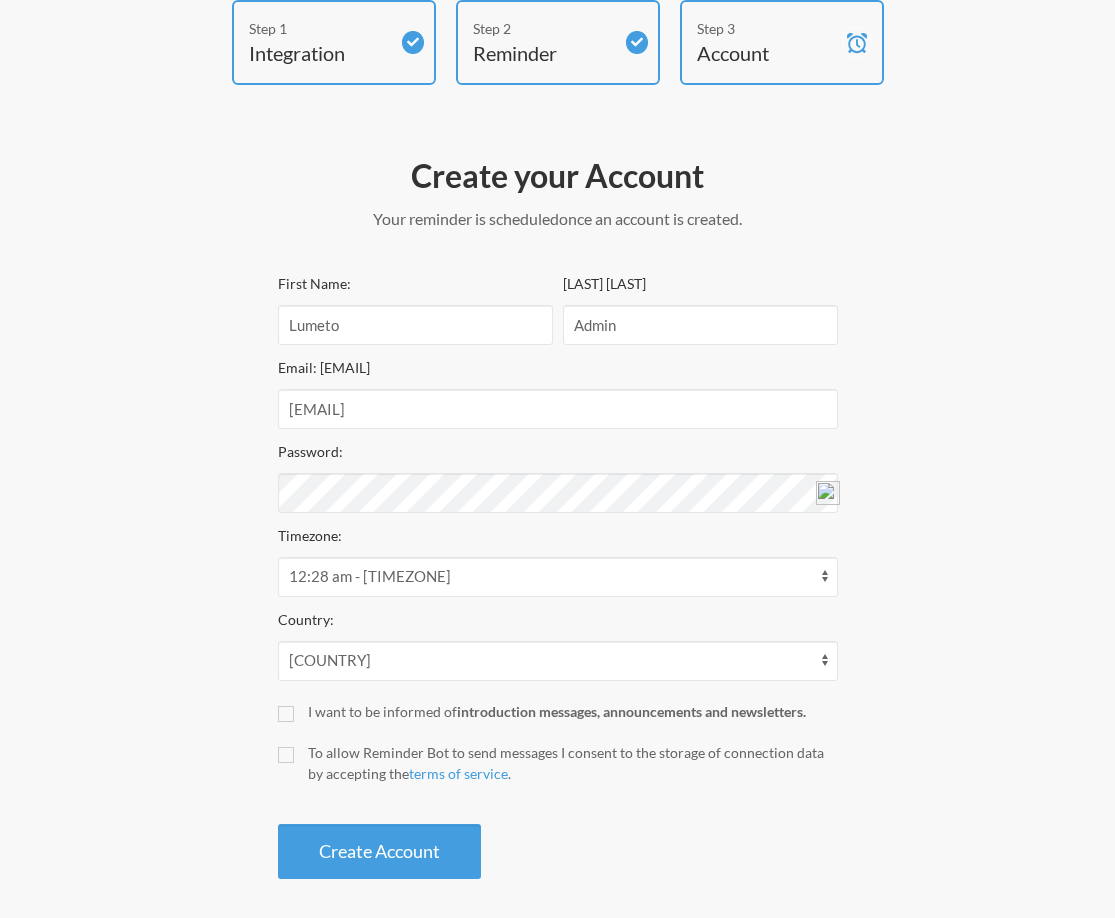 click on "To allow Reminder Bot to send messages I consent to the storage of connection data by accepting the  terms of service ." at bounding box center [573, 763] 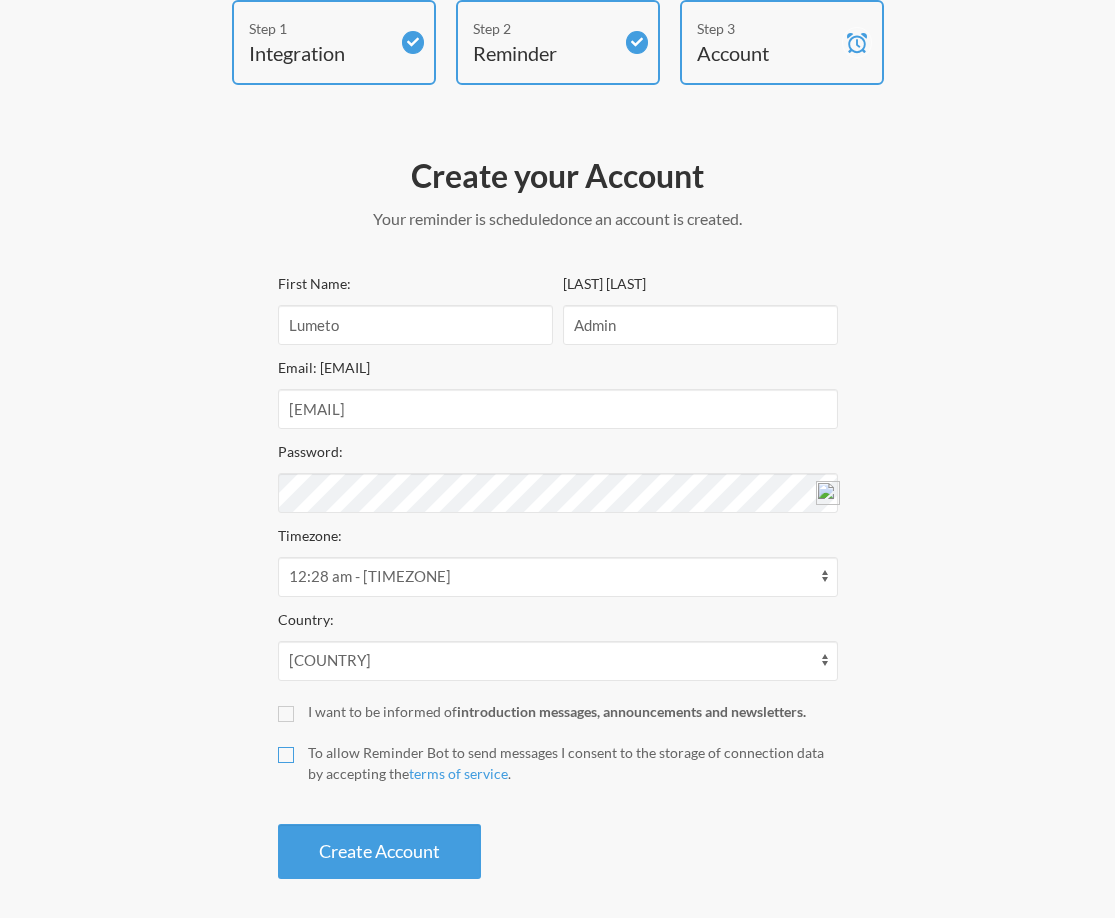 click on "To allow Reminder Bot to send messages I consent to the storage of connection data by accepting the  terms of service ." at bounding box center [286, 755] 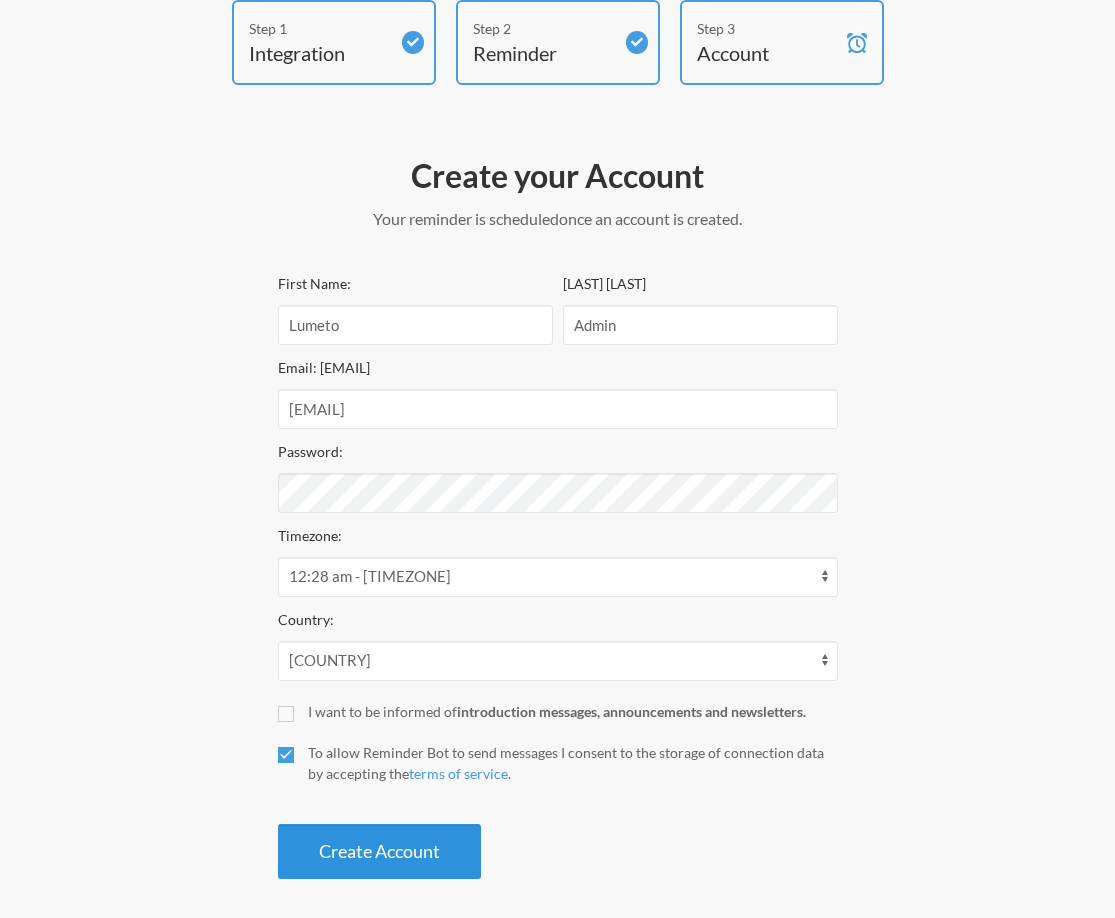 click on "Create Account" at bounding box center [379, 851] 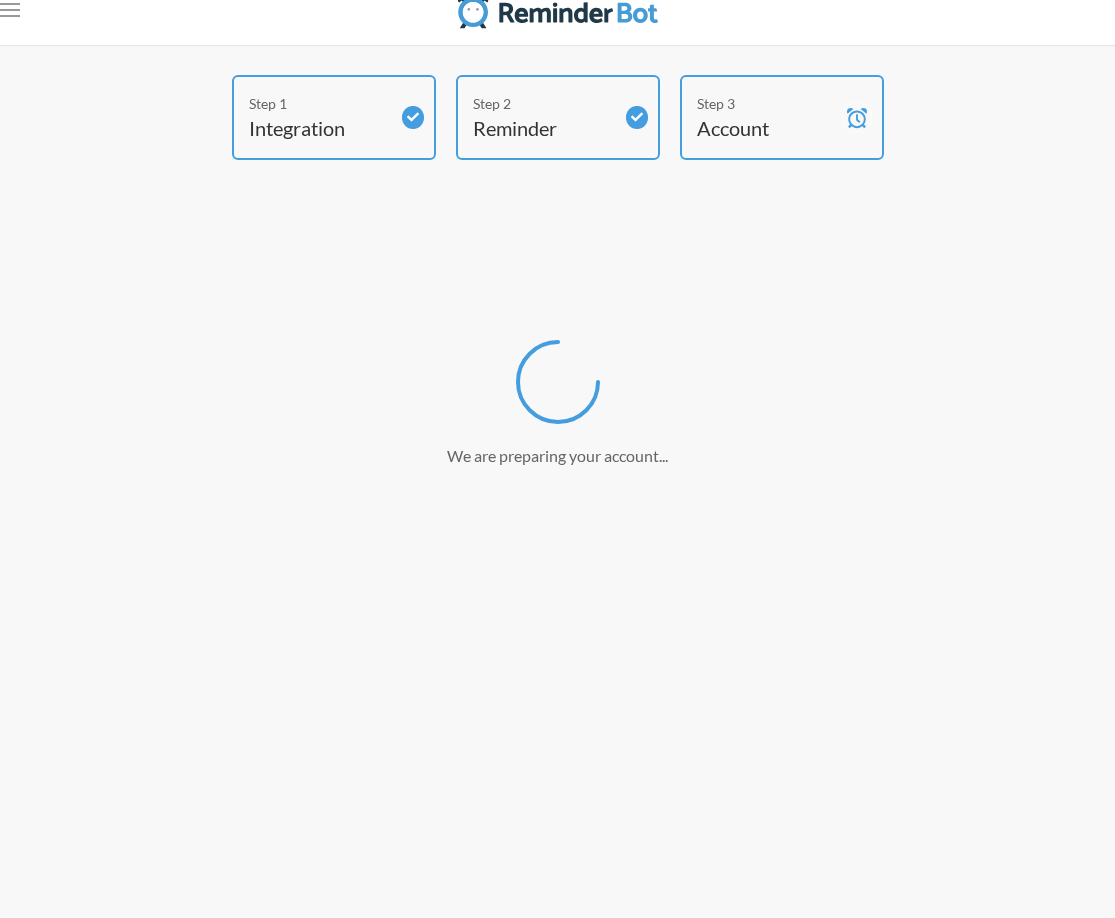 scroll, scrollTop: 25, scrollLeft: 0, axis: vertical 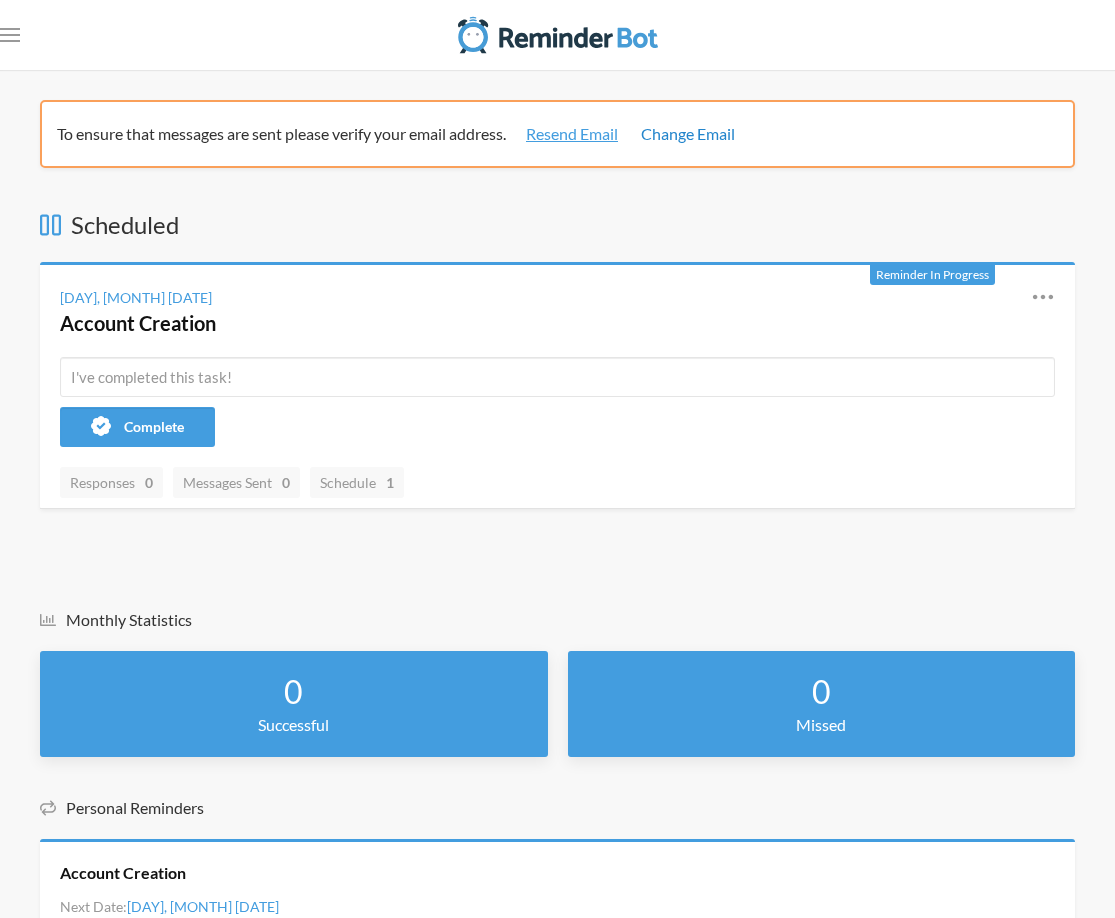 click on "Change Email" at bounding box center [688, 134] 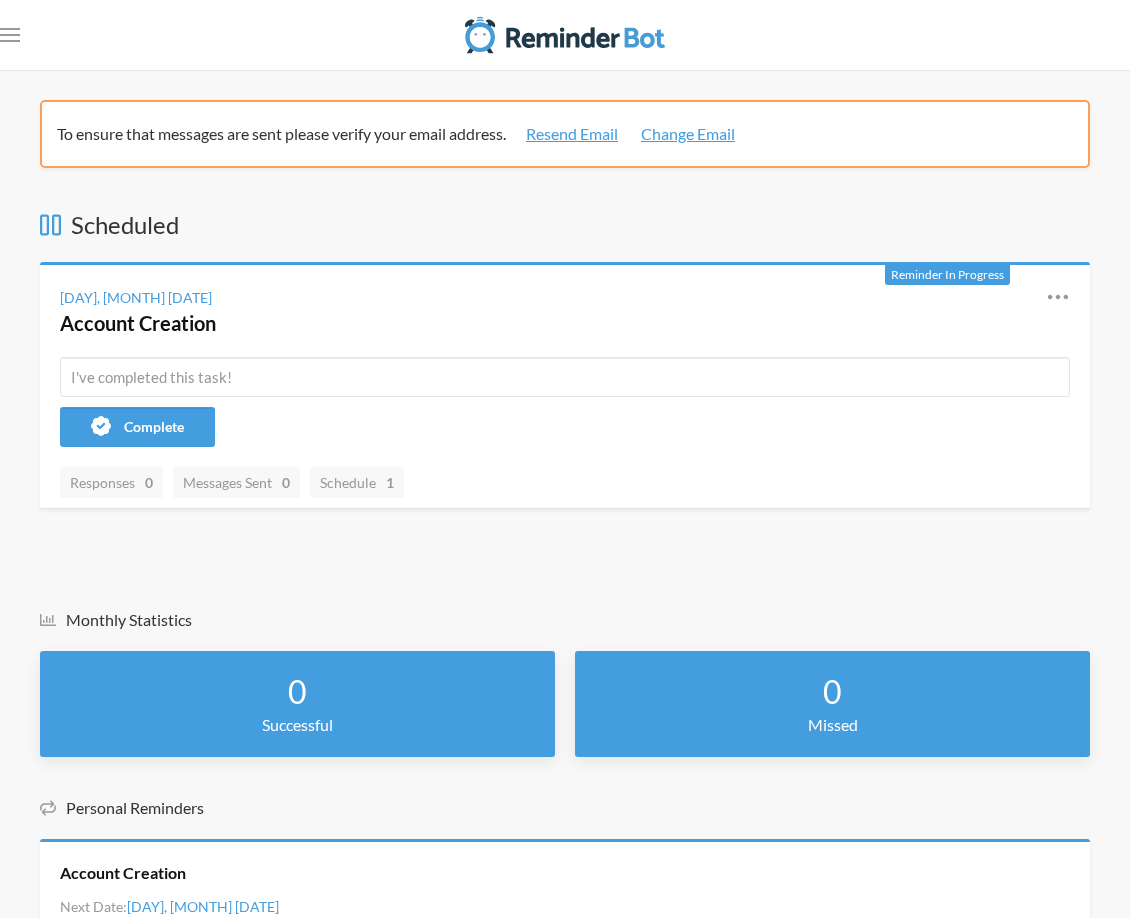 select on "**" 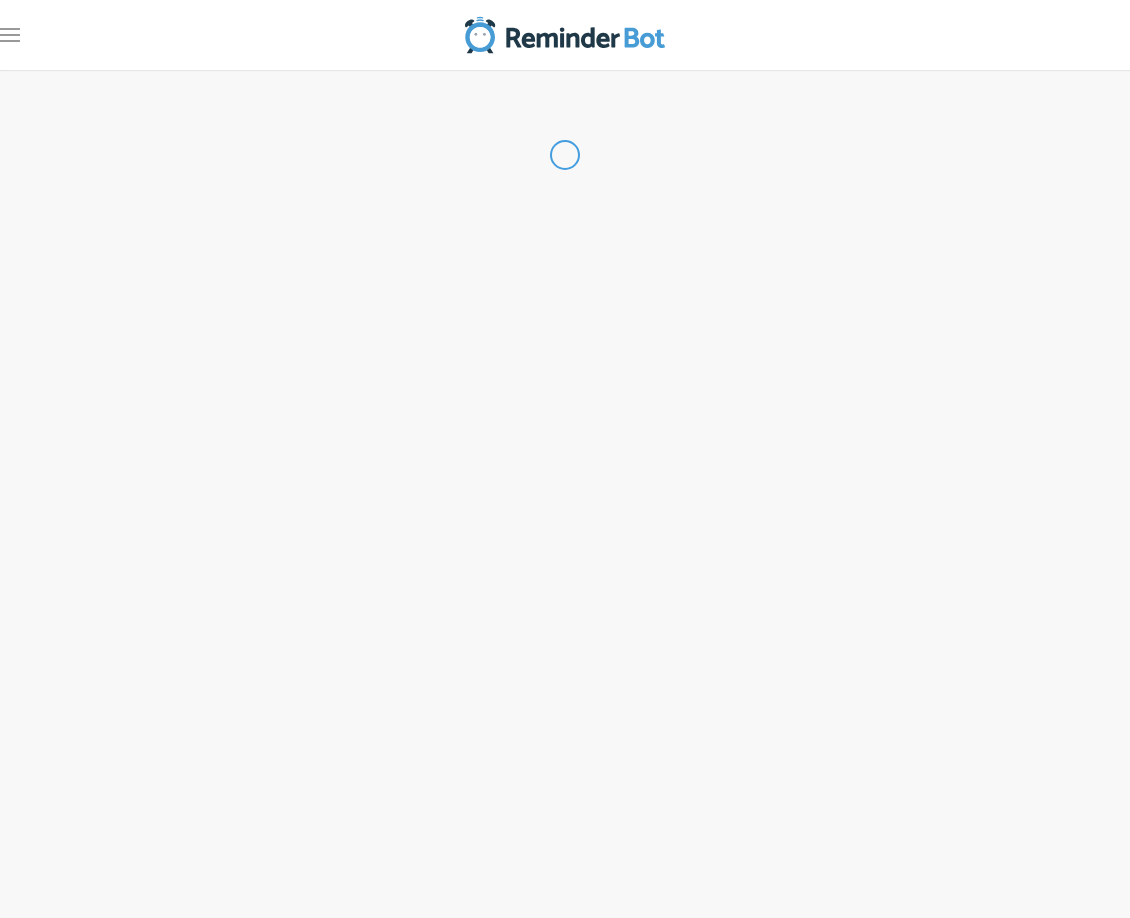 type on "******" 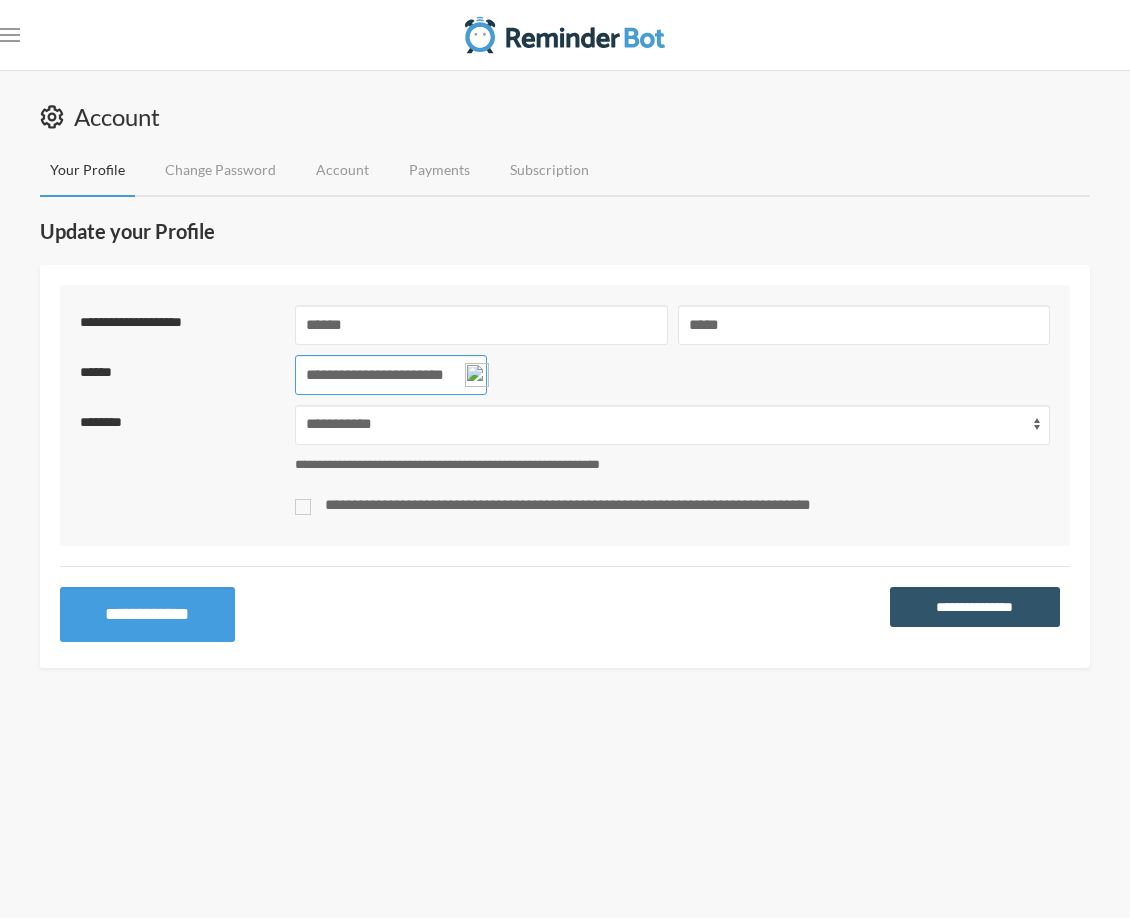 drag, startPoint x: 444, startPoint y: 372, endPoint x: 550, endPoint y: 372, distance: 106 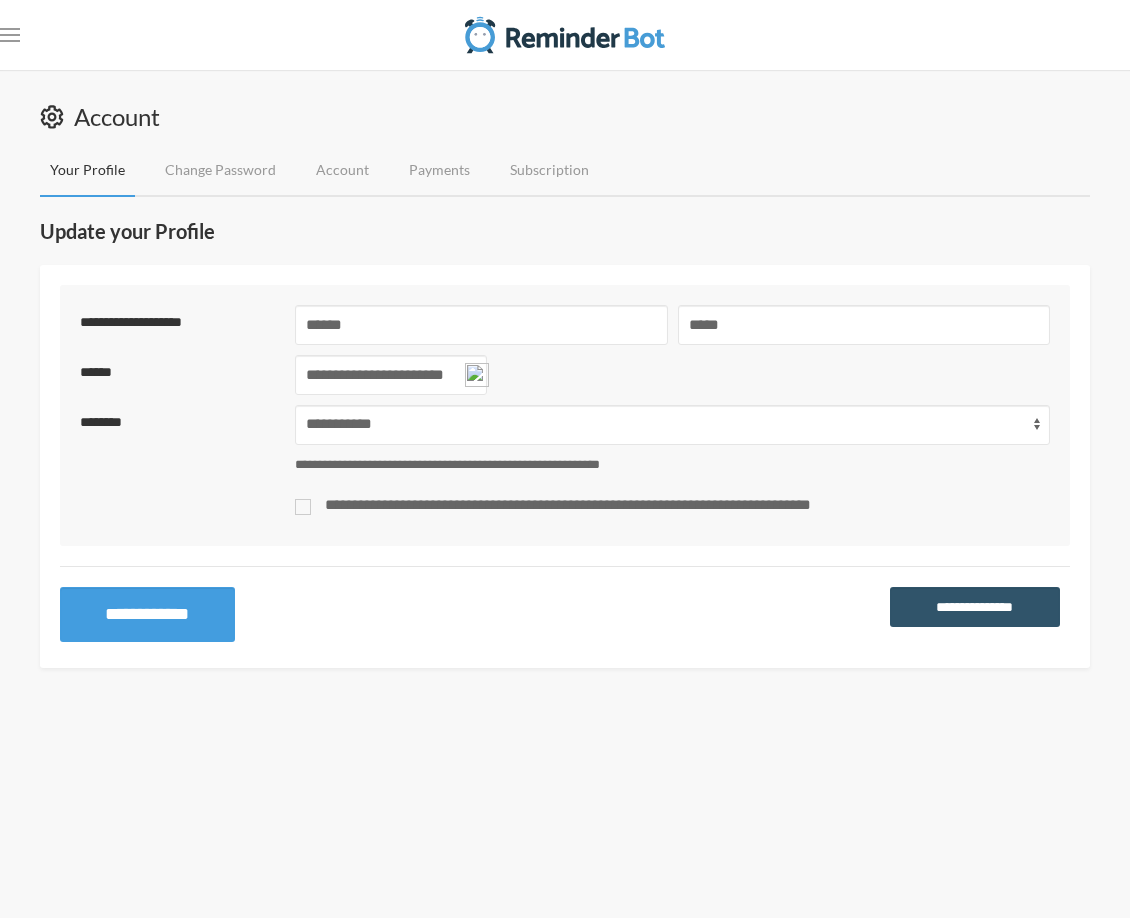 click on "**********" at bounding box center [672, 375] 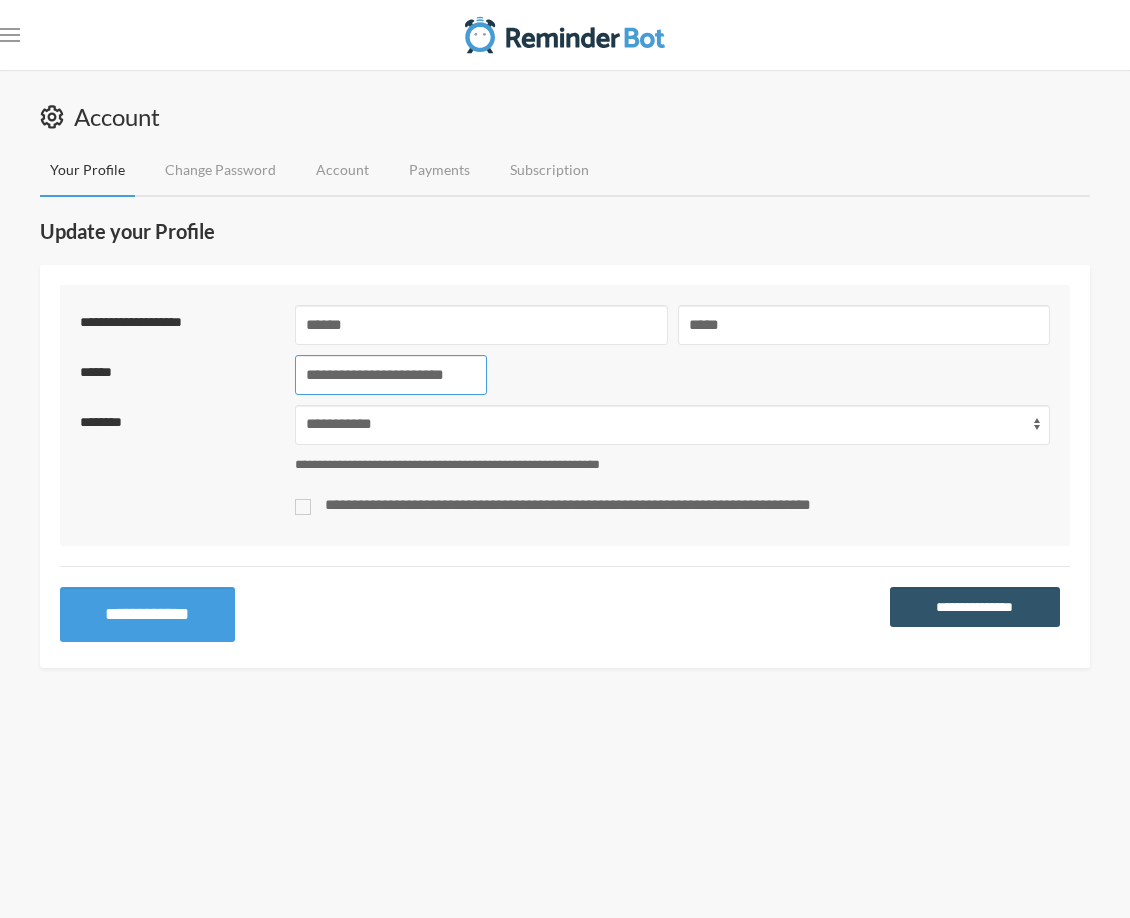 click on "**********" at bounding box center [391, 375] 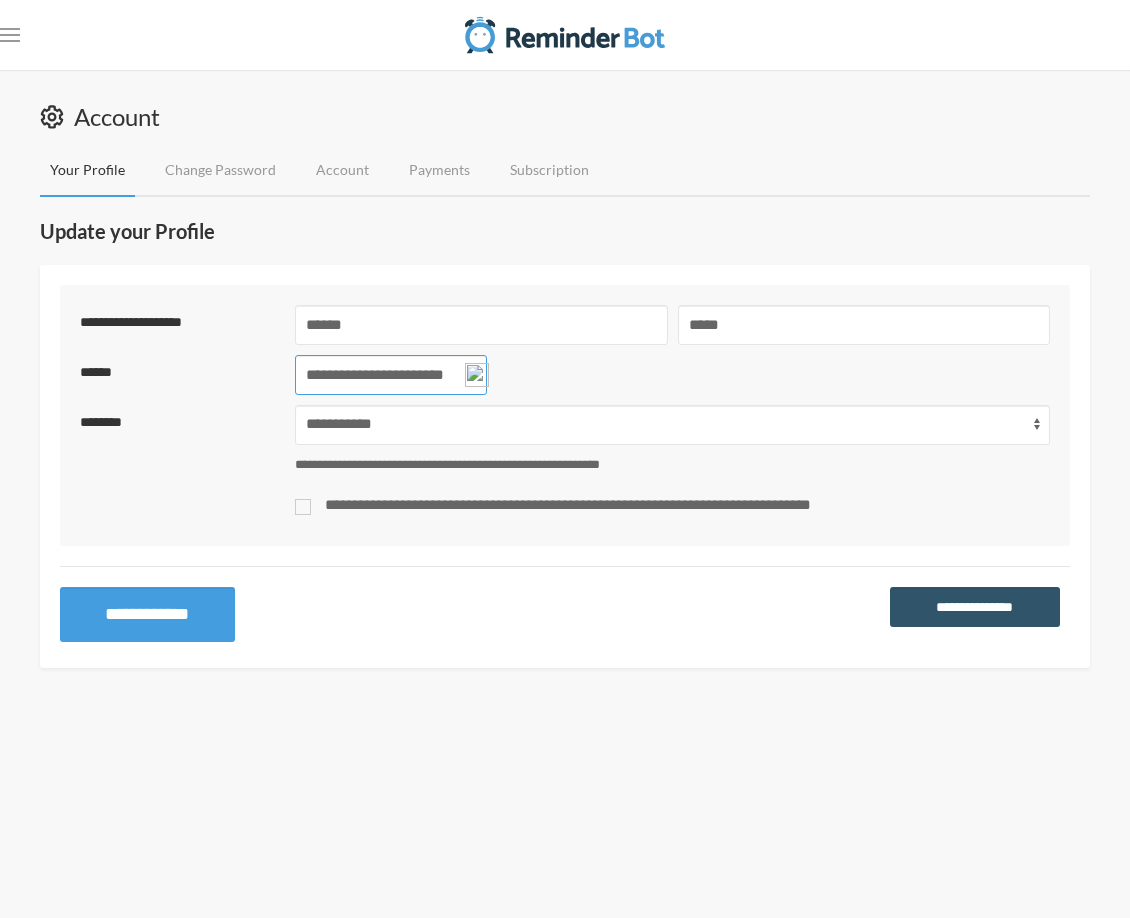 click on "**********" at bounding box center (391, 375) 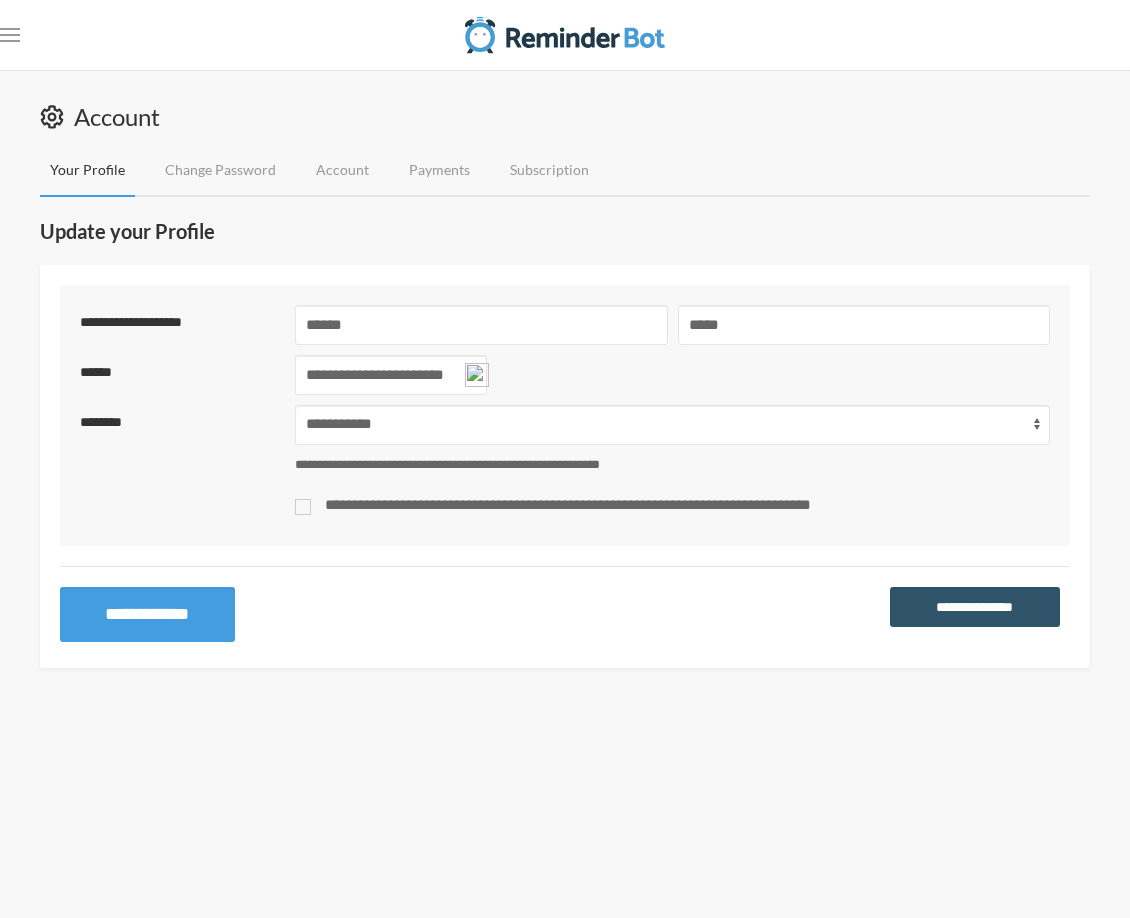 scroll, scrollTop: 0, scrollLeft: 0, axis: both 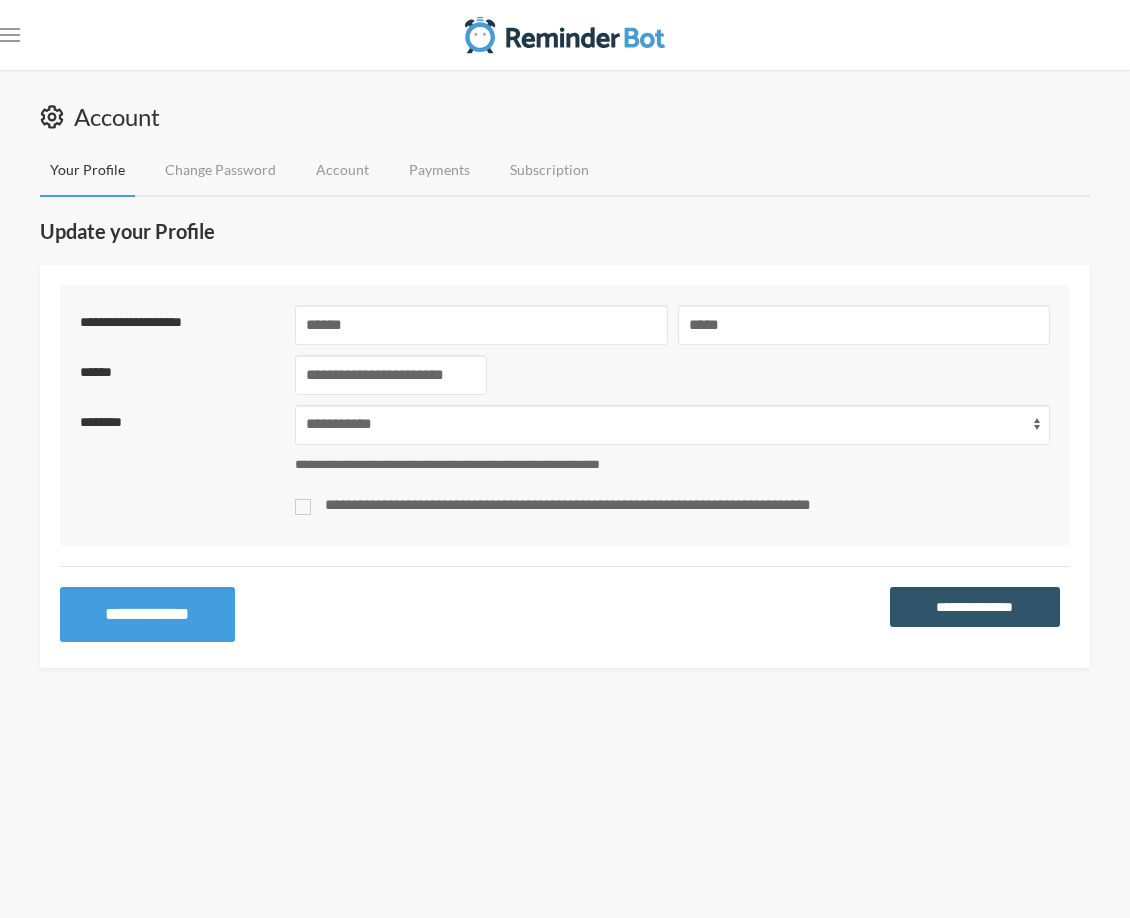 click on "**********" at bounding box center [672, 375] 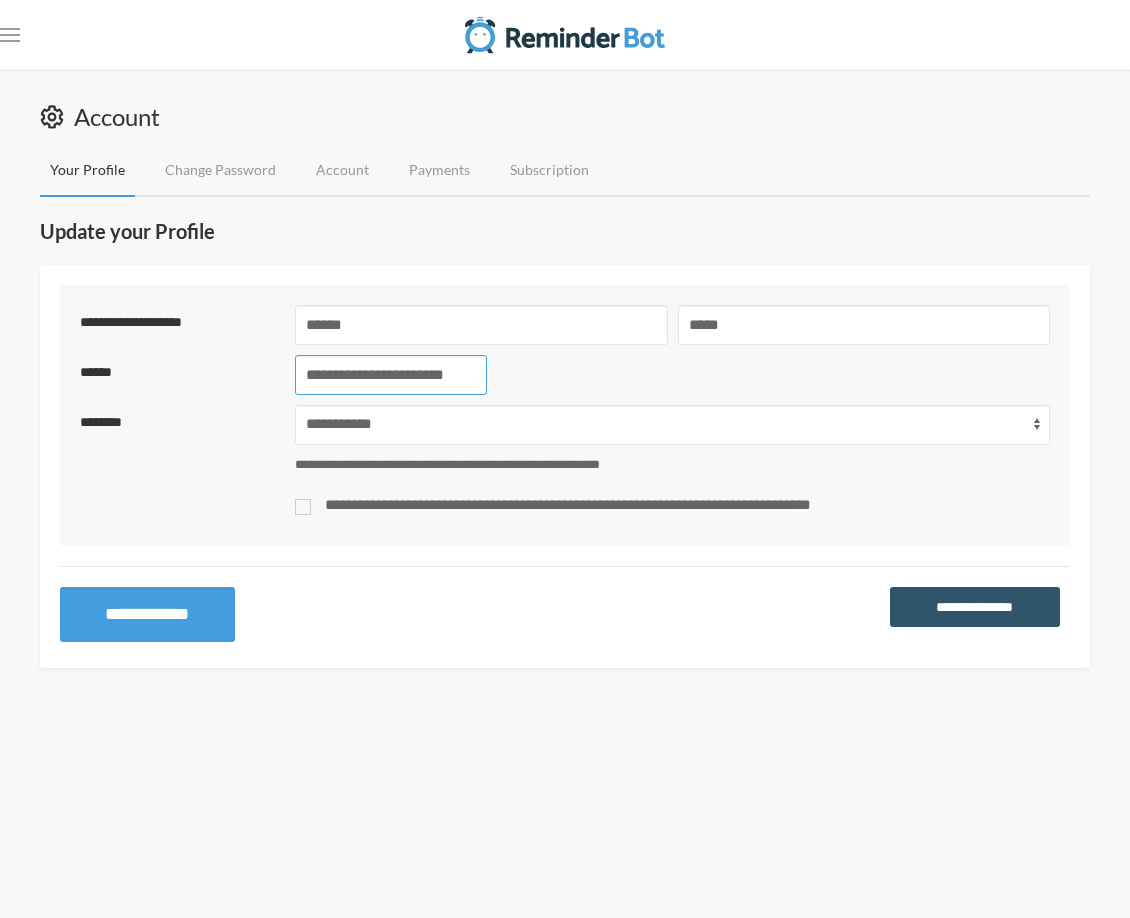 click on "**********" at bounding box center (391, 375) 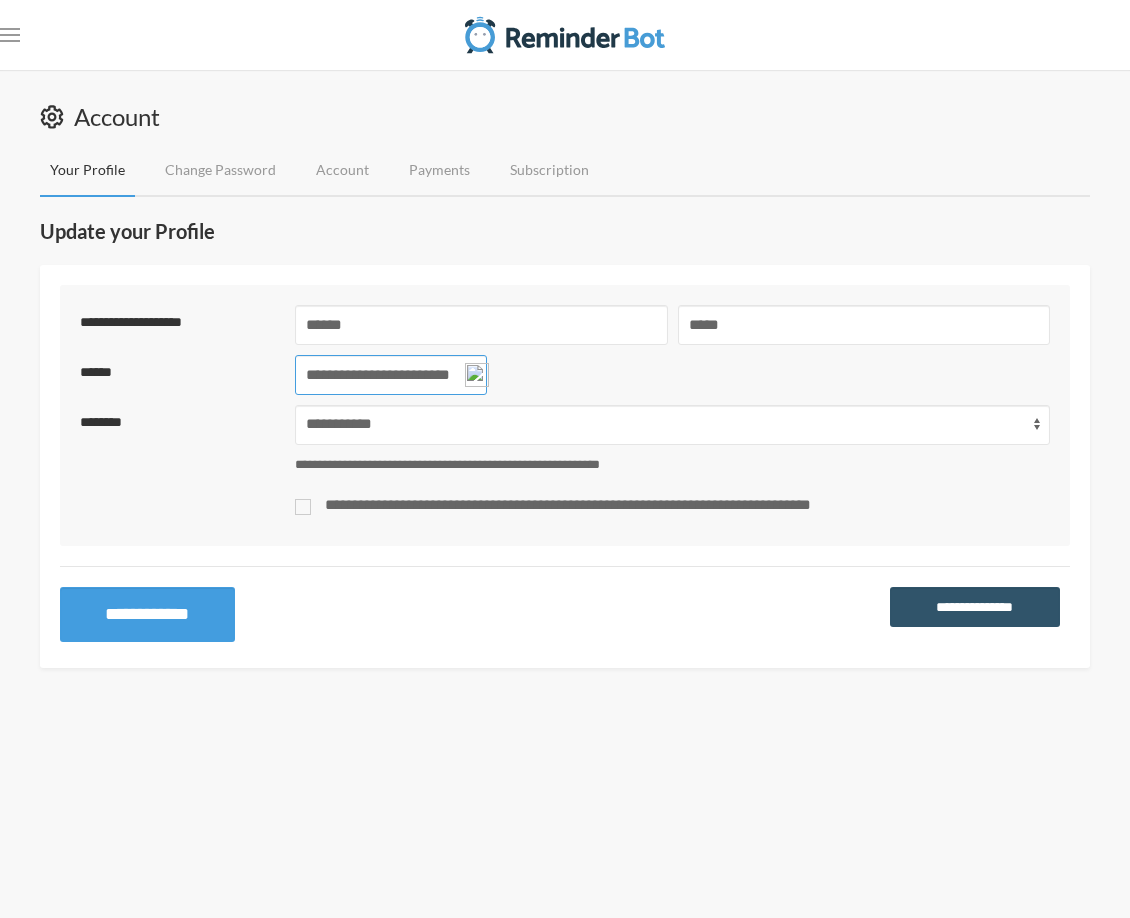 scroll, scrollTop: 0, scrollLeft: 25, axis: horizontal 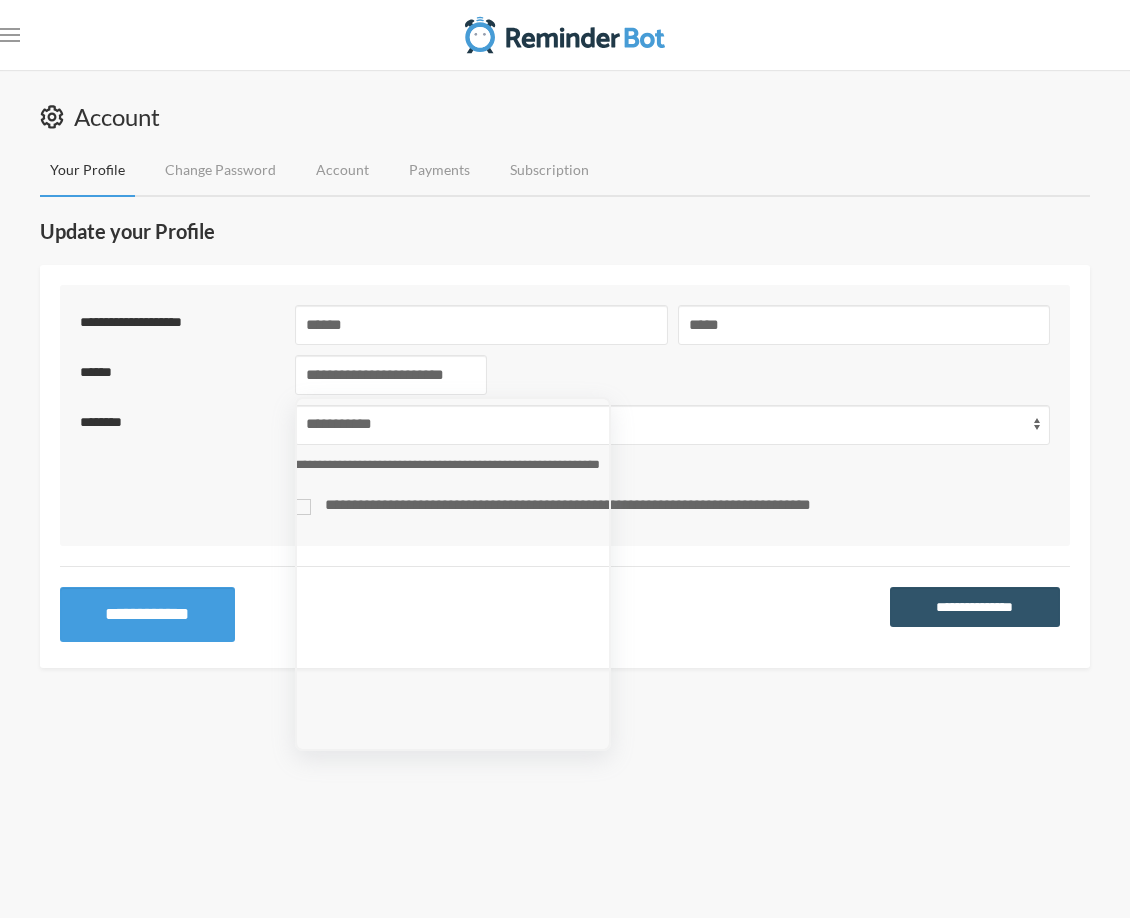 click on ".uk-navbar-toggle-animate svg>[class*="line-"]{transition:0.2s ease-in-out;transition-property:transform, opacity;transform-origin:center;opacity:1}.uk-navbar-toggle svg>.line-3{opacity:0}.uk-navbar-toggle-animate[aria-expanded="true"] svg>.line-3{opacity:1}.uk-navbar-toggle-animate[aria-expanded="true"] svg>.line-2{transform:rotate(45deg)}.uk-navbar-toggle-animate[aria-expanded="true"] svg>.line-3{transform:rotate(-45deg)}.uk-navbar-toggle-animate[aria-expanded="true"] svg>.line-1,.uk-navbar-toggle-animate[aria-expanded="true"] svg>.line-4{opacity:0}.uk-navbar-toggle-animate[aria-expanded="true"] svg>.line-1{transform:translateY(6px) scaleX(0)}.uk-navbar-toggle-animate[aria-expanded="true"] svg>.line-4{transform:translateY(-6px) scaleX(0)}         Upgrade   Vote for Integrations   Contact Us       Logout      Dashboard     Reminders     Integrations     Teams  Upgrade       Account            Account   Your Profile   Change Password   Account   Payments   Subscription           ******" at bounding box center [565, 459] 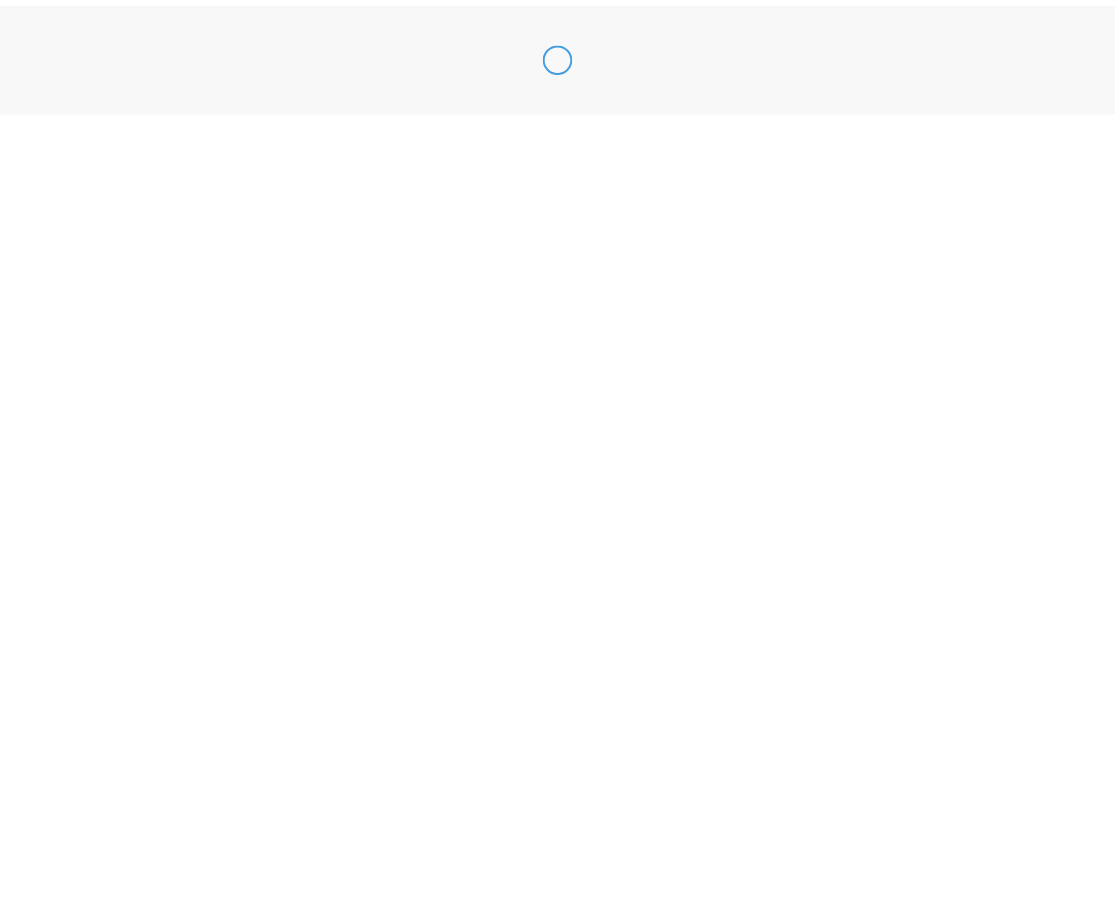 scroll, scrollTop: 0, scrollLeft: 0, axis: both 